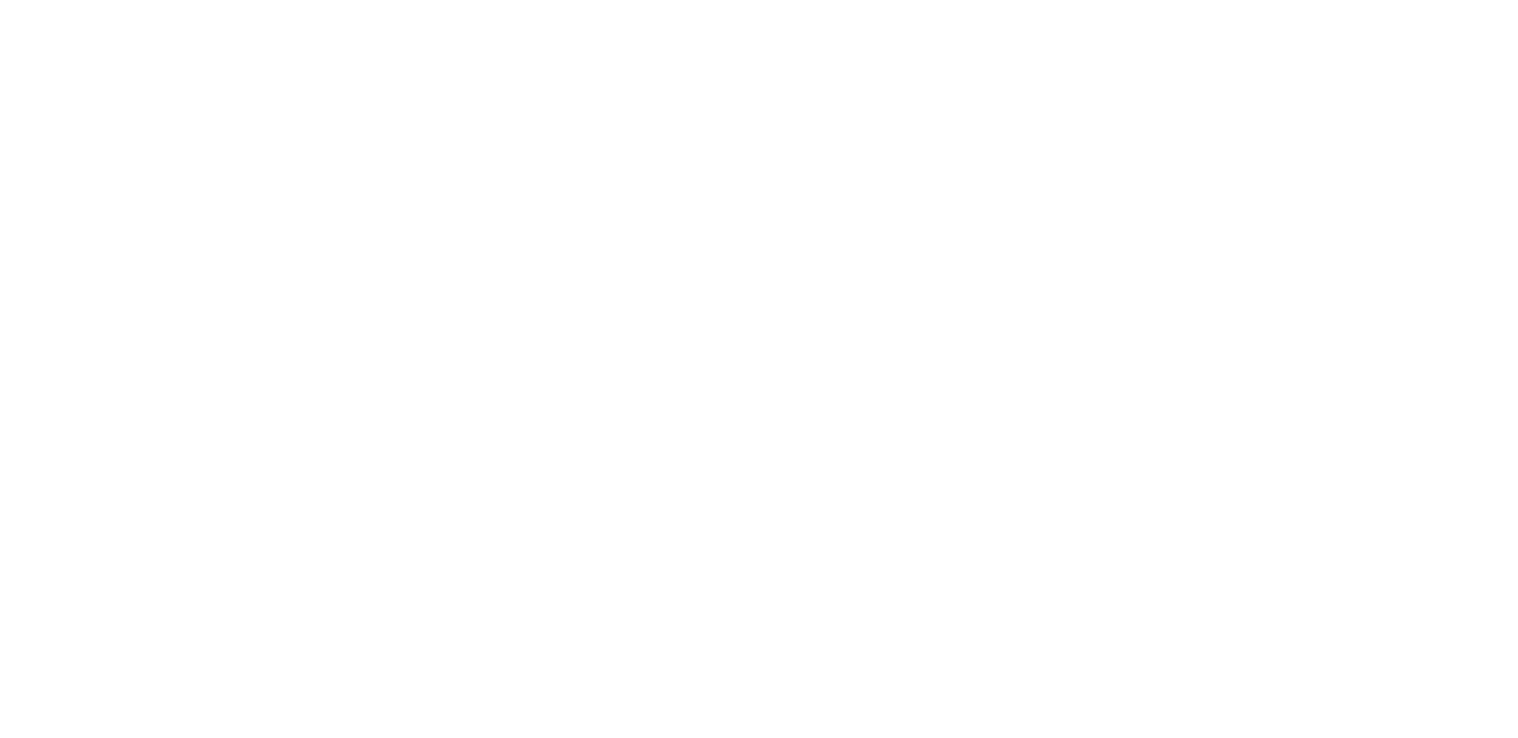 scroll, scrollTop: 0, scrollLeft: 0, axis: both 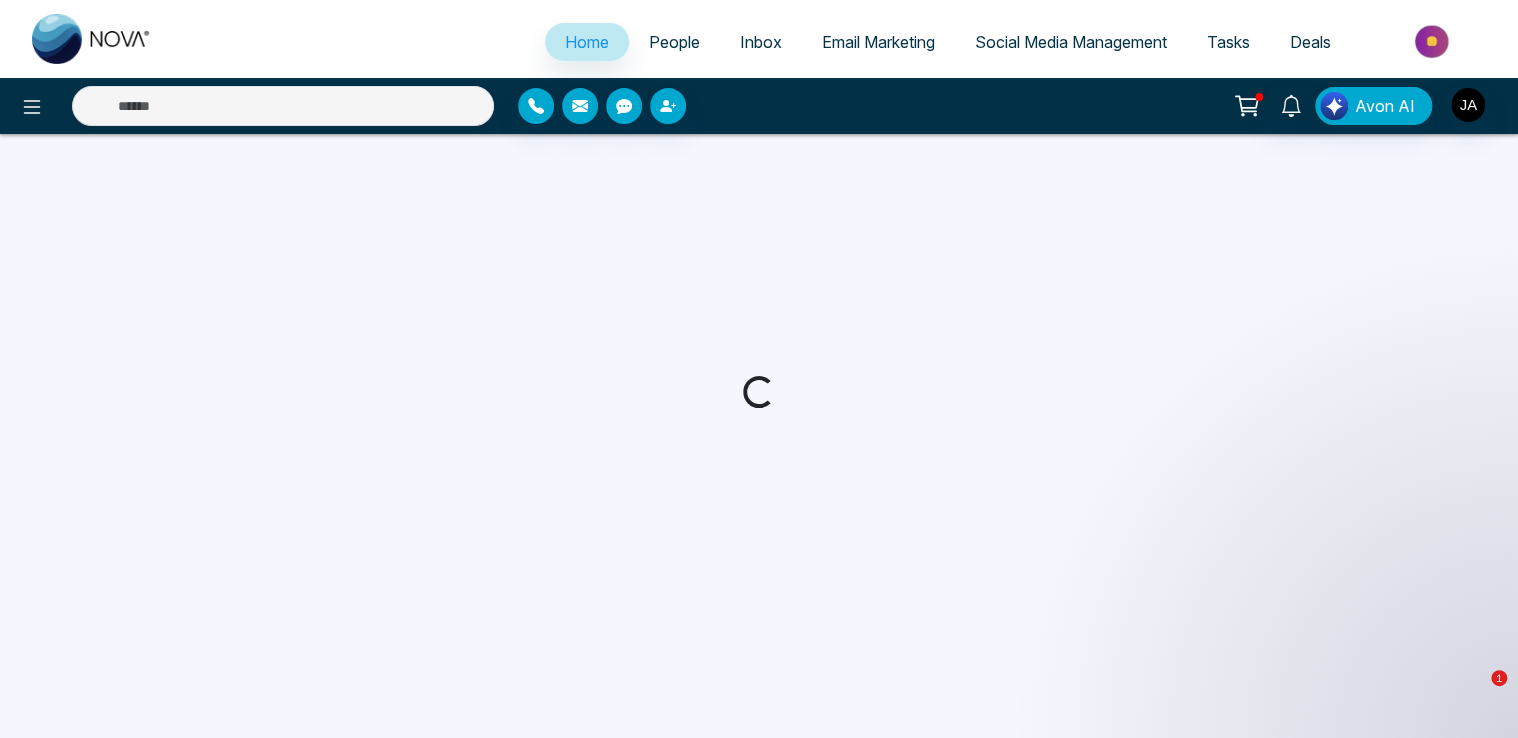 select on "*" 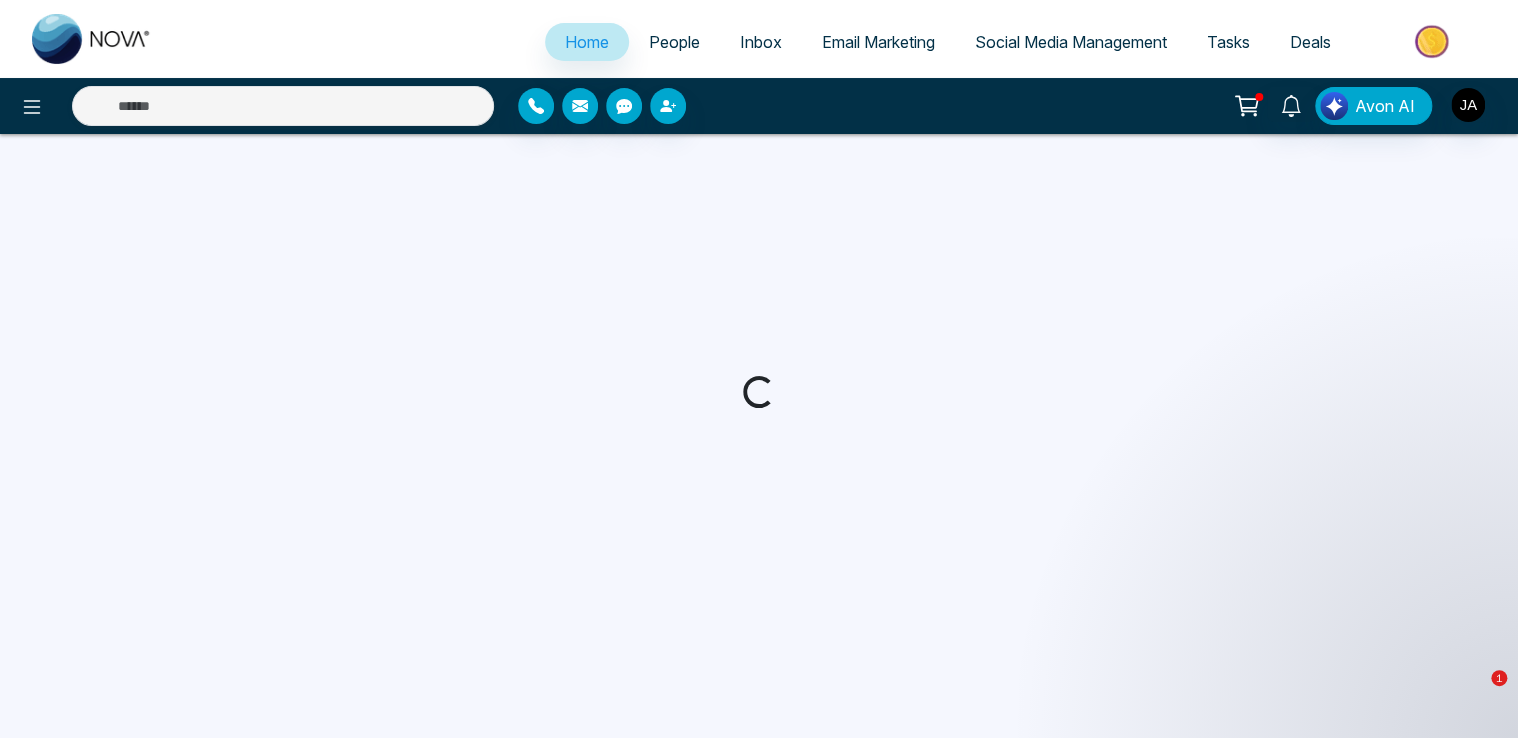 select on "*" 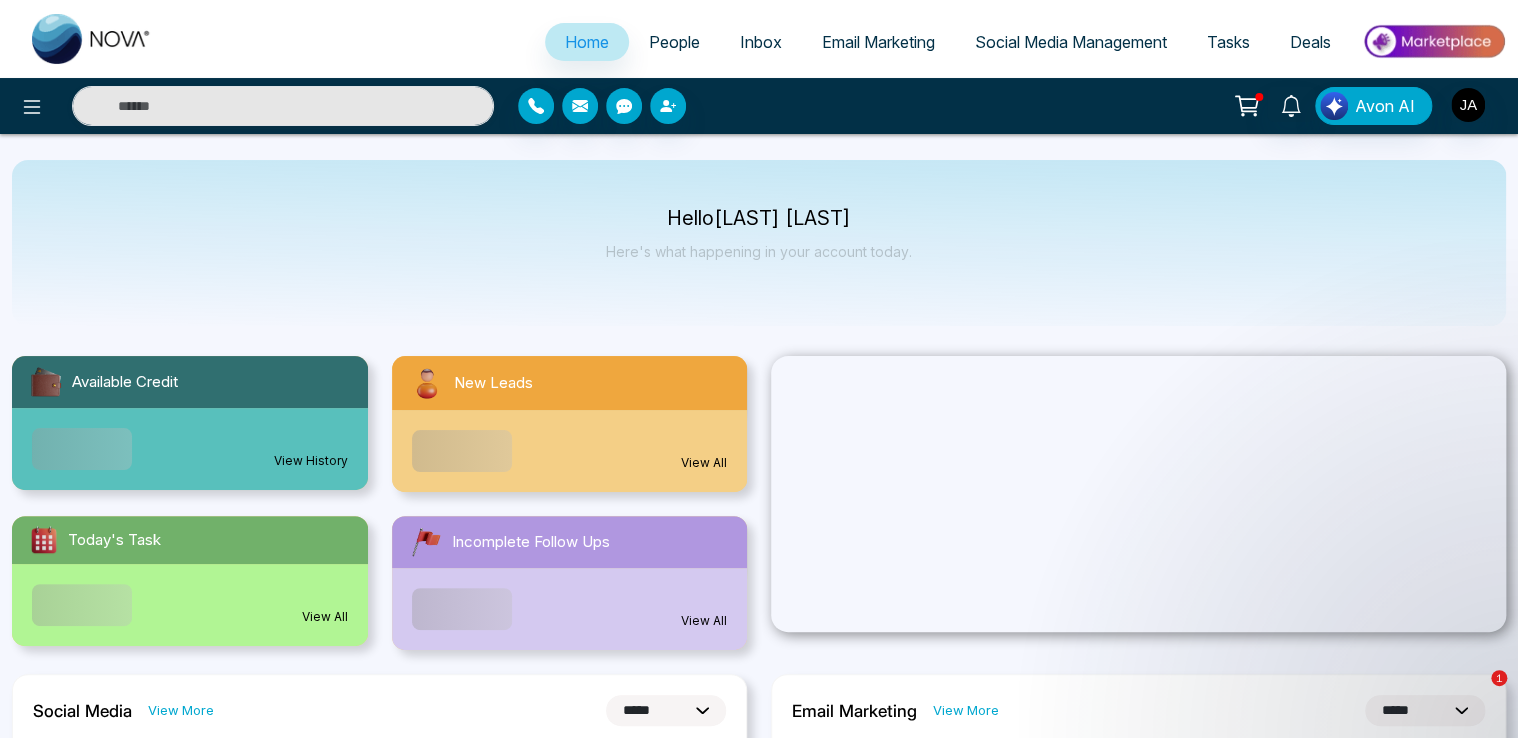 click on "Email Marketing" at bounding box center (878, 42) 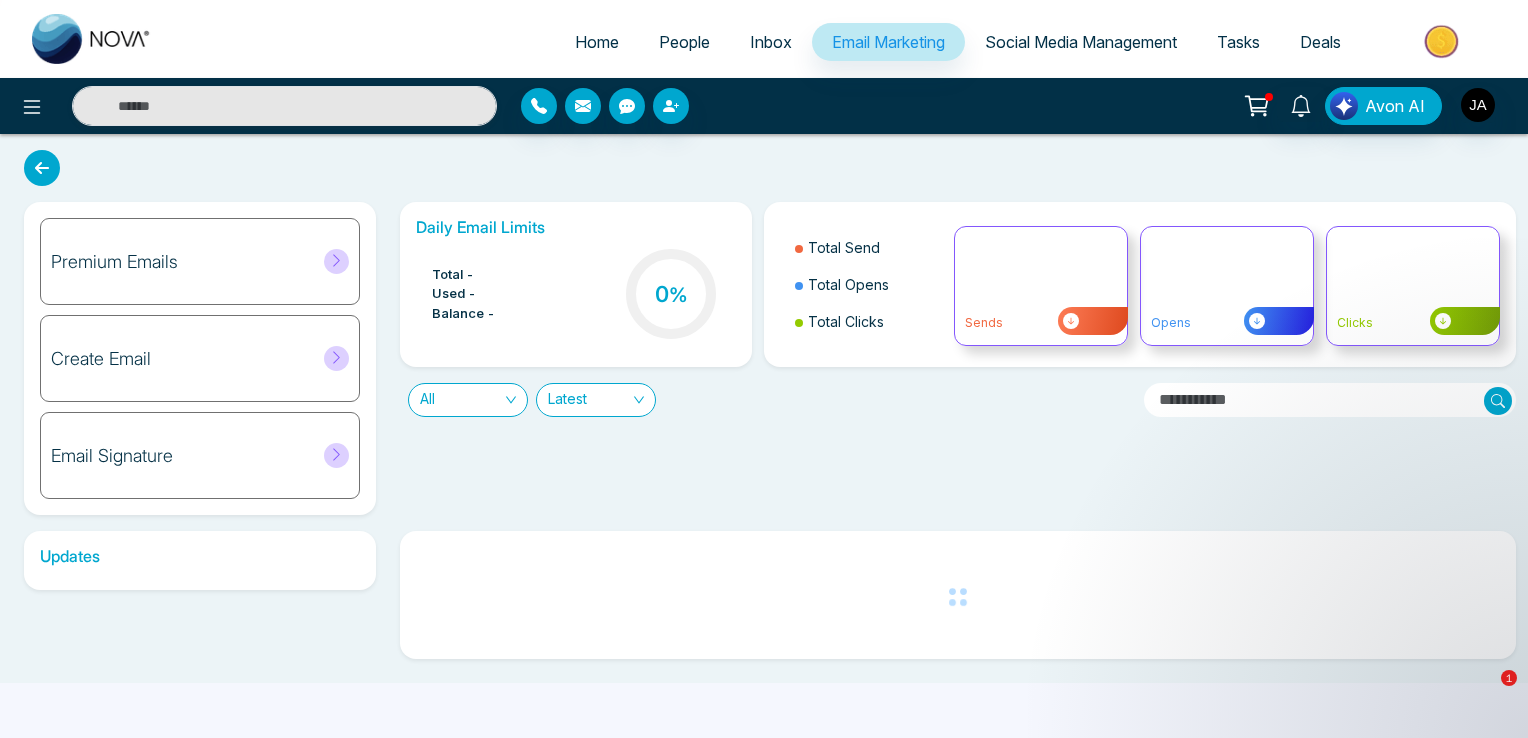 click on "Email Marketing" at bounding box center (888, 42) 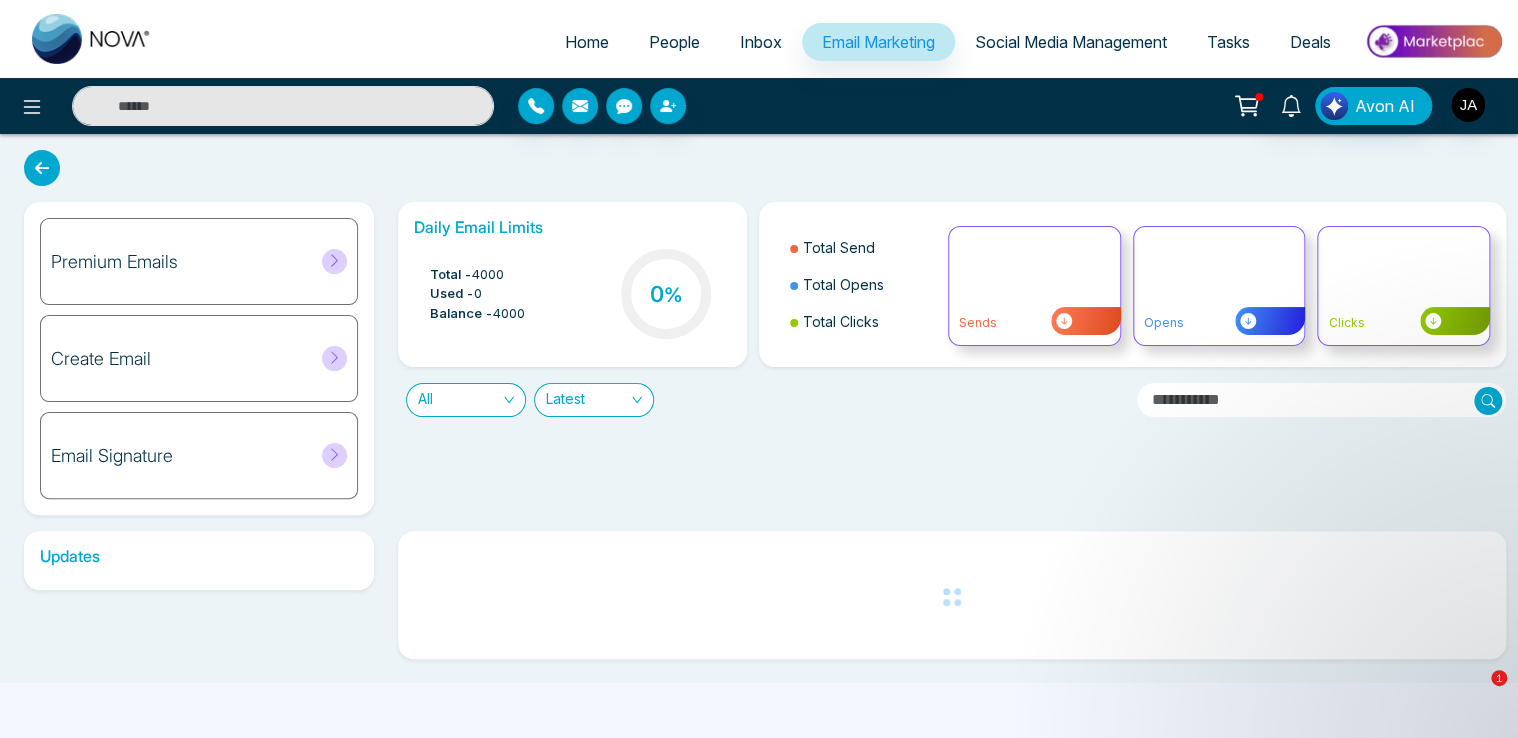 click 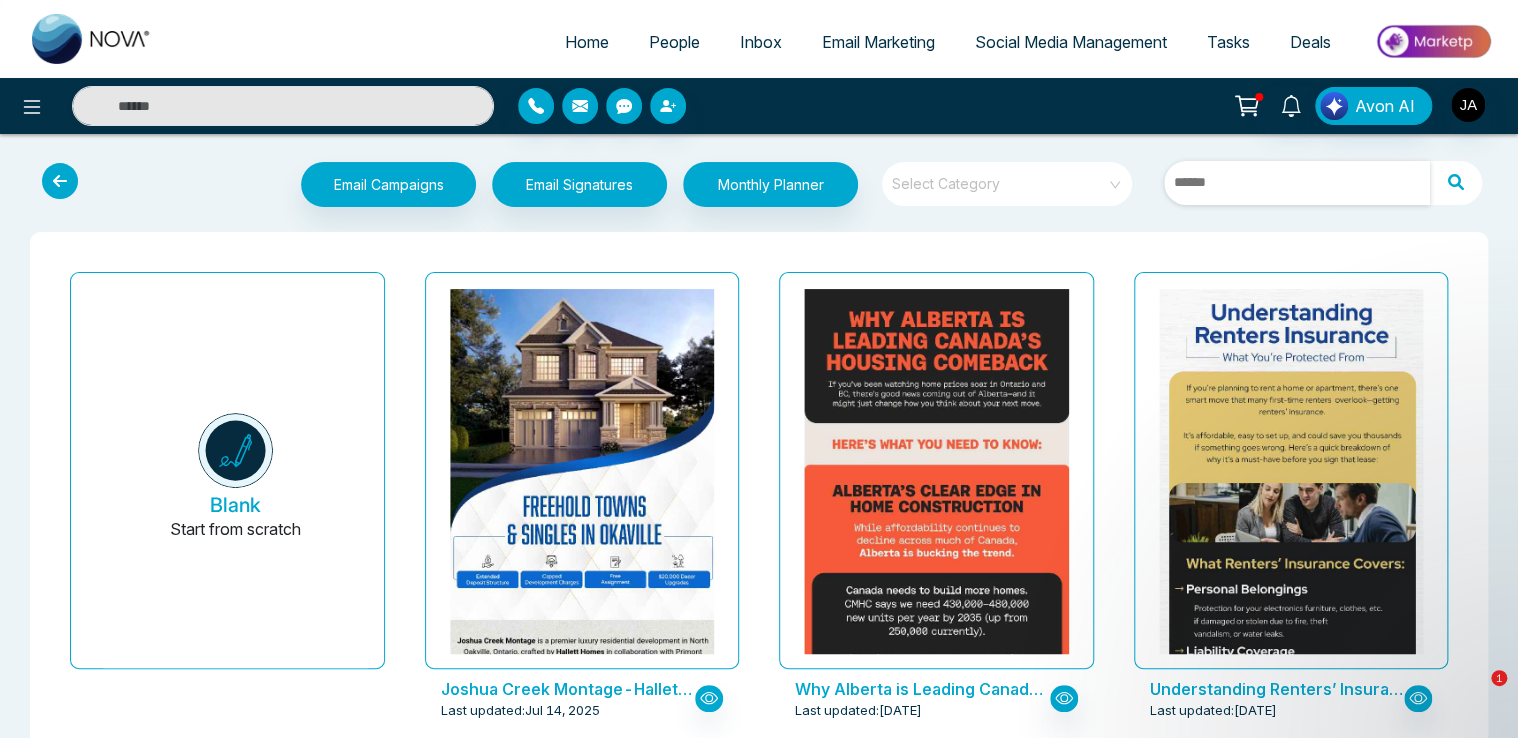 click at bounding box center [1297, 183] 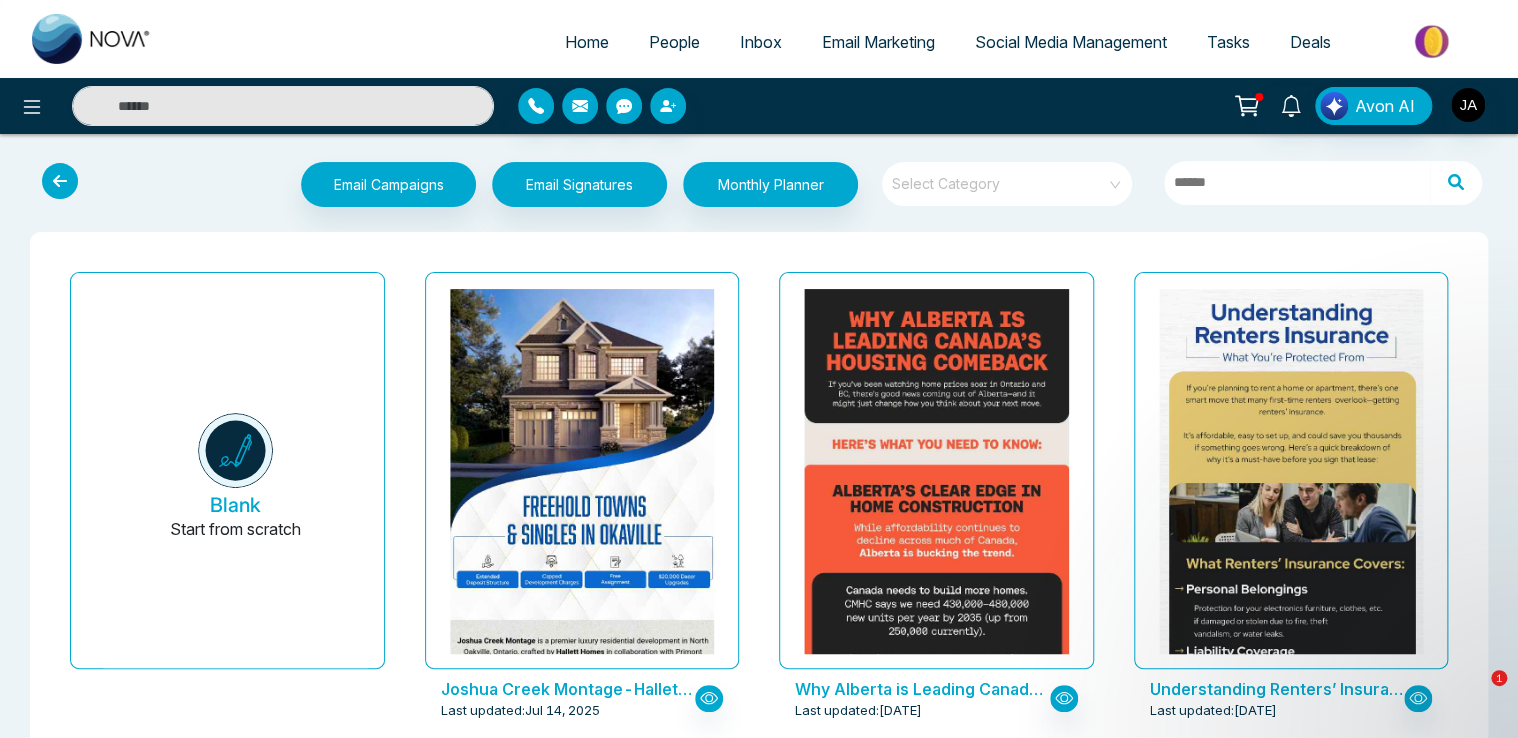 click at bounding box center [1000, 177] 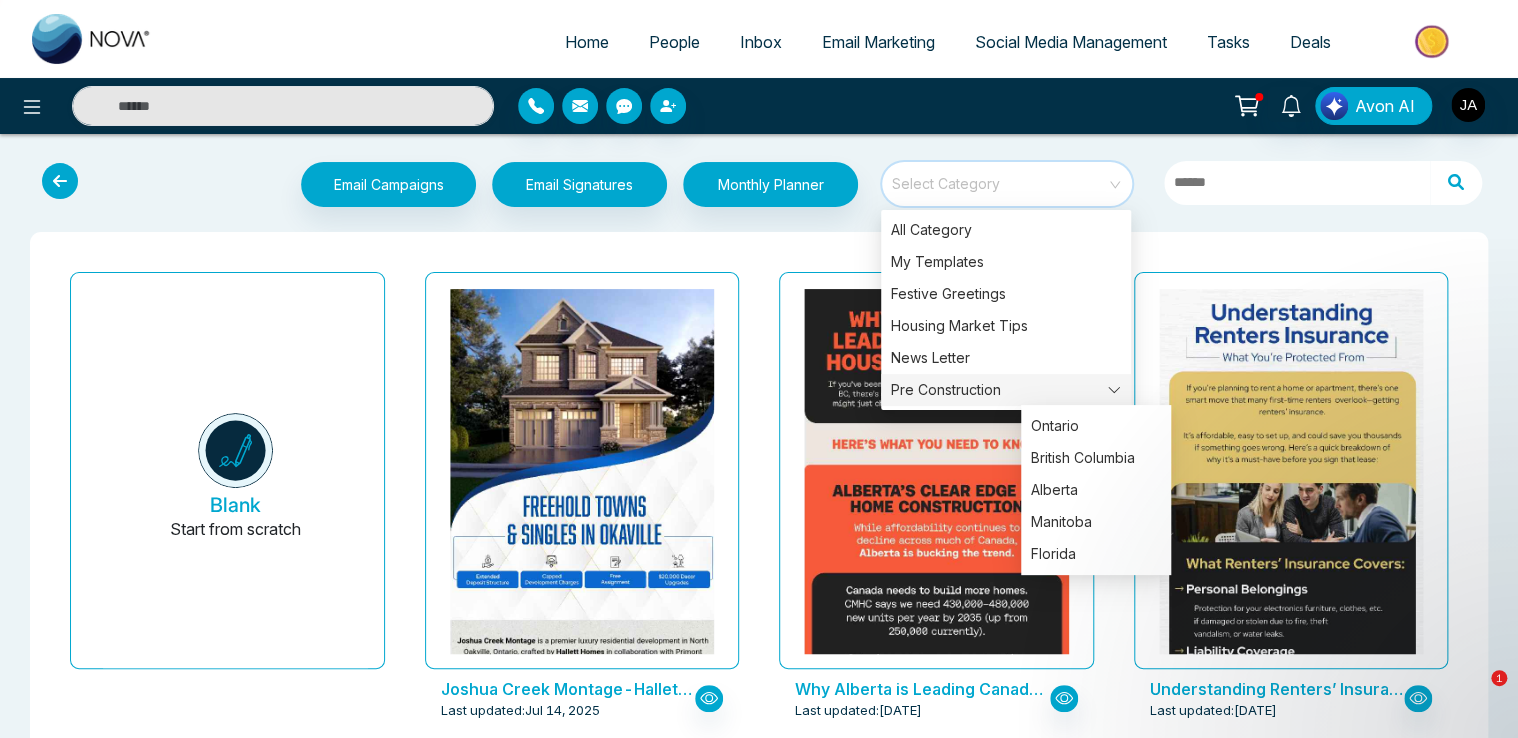 click on "Pre Construction" at bounding box center [1006, 390] 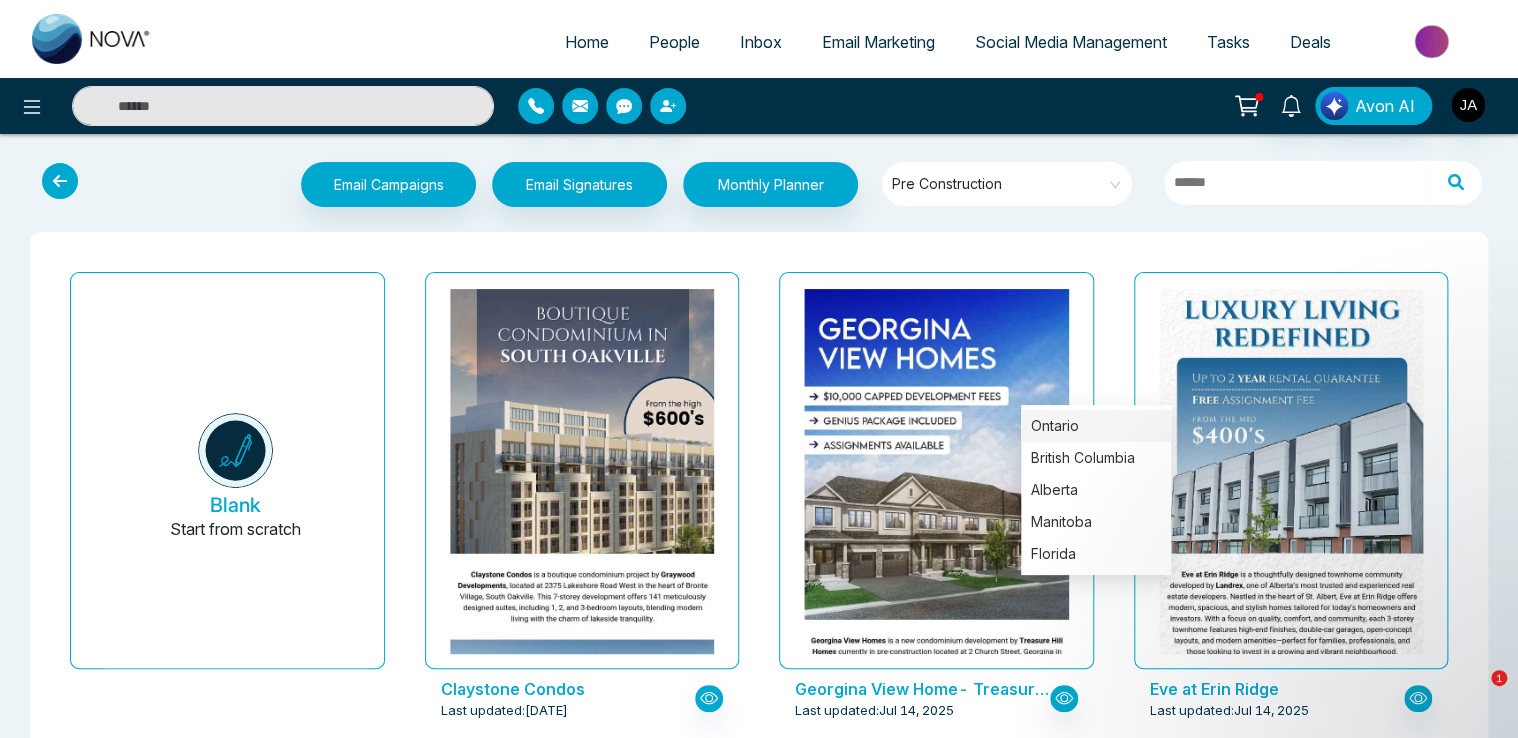 click on "Ontario" at bounding box center [1096, 426] 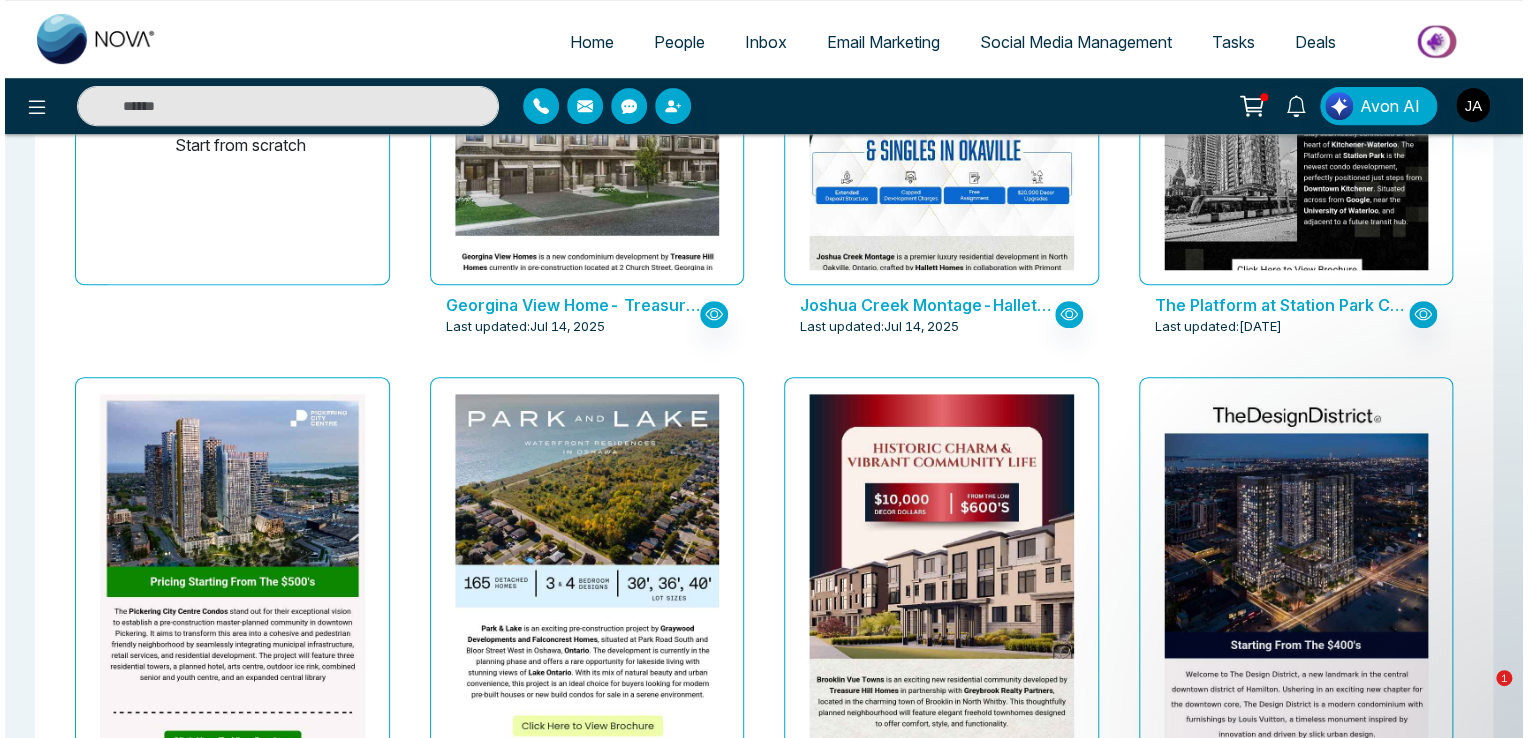 scroll, scrollTop: 400, scrollLeft: 0, axis: vertical 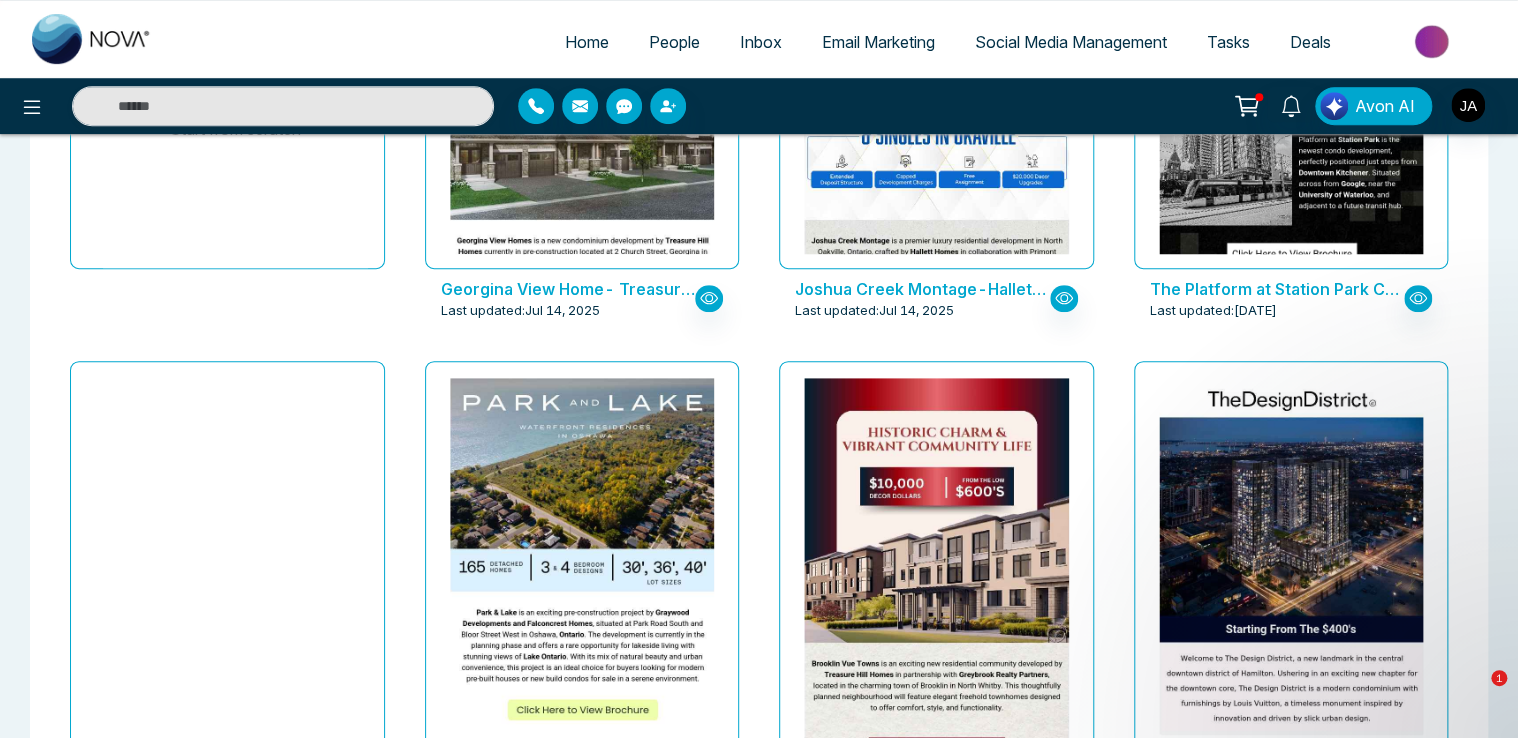 click at bounding box center (227, -1589) 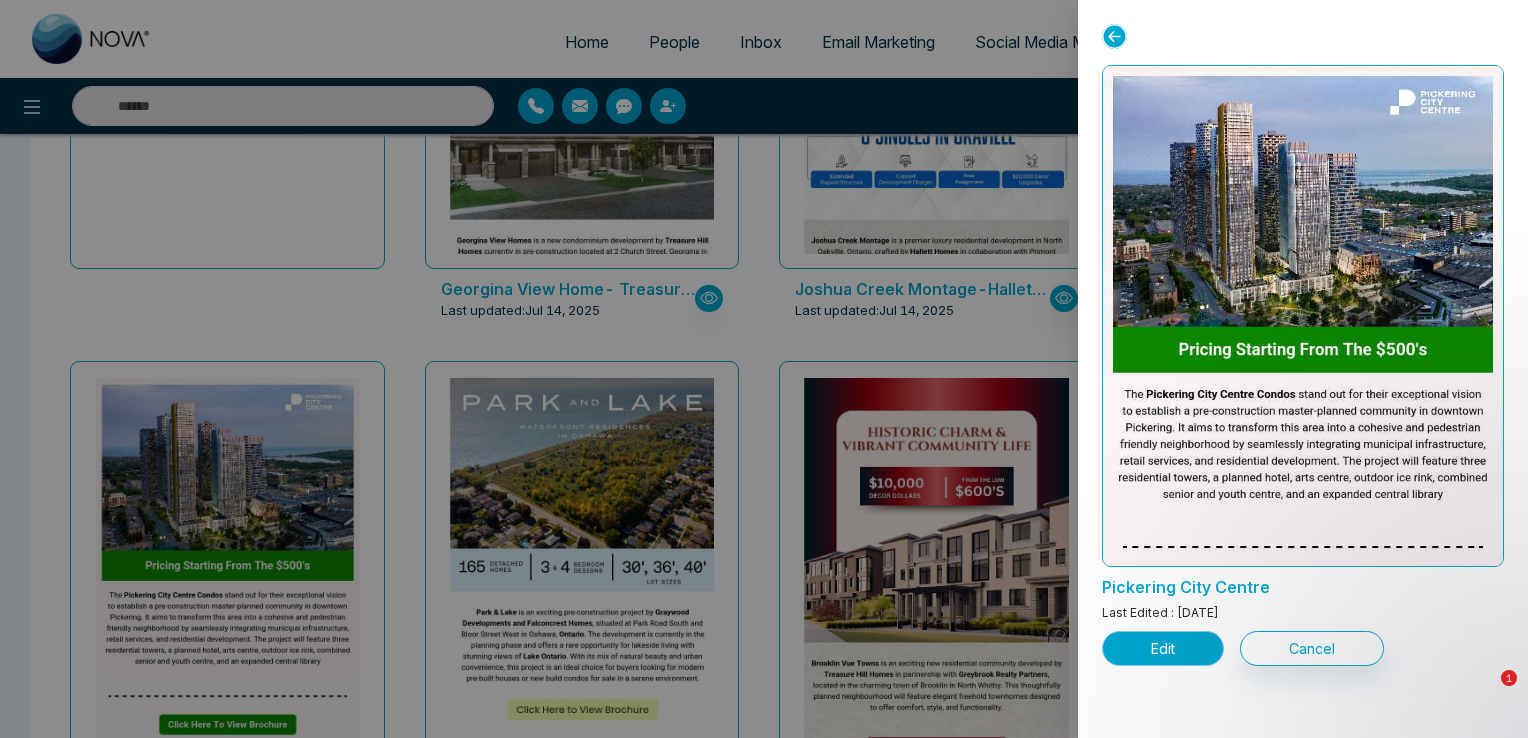 click on "Edit" at bounding box center (1163, 648) 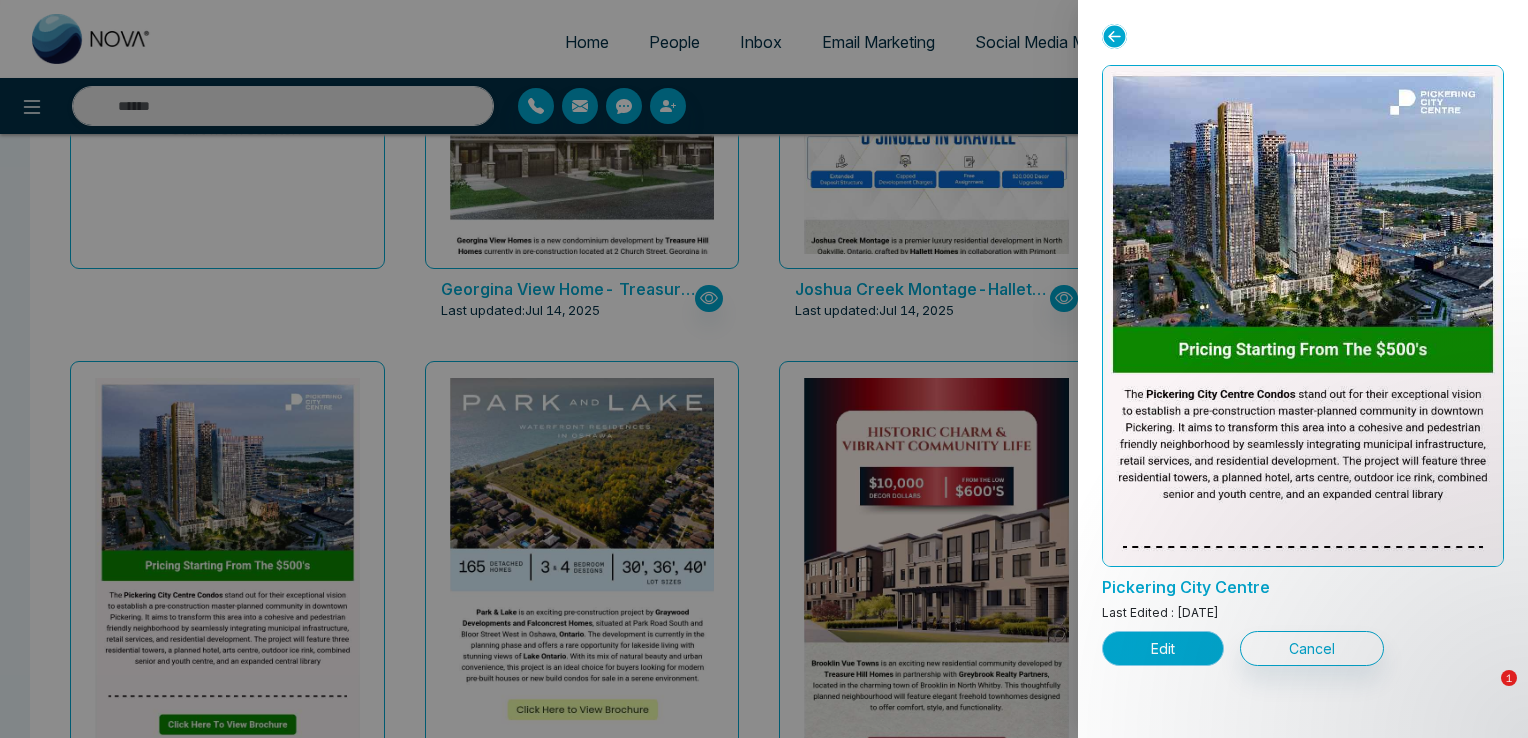 click on "Edit" at bounding box center [1163, 648] 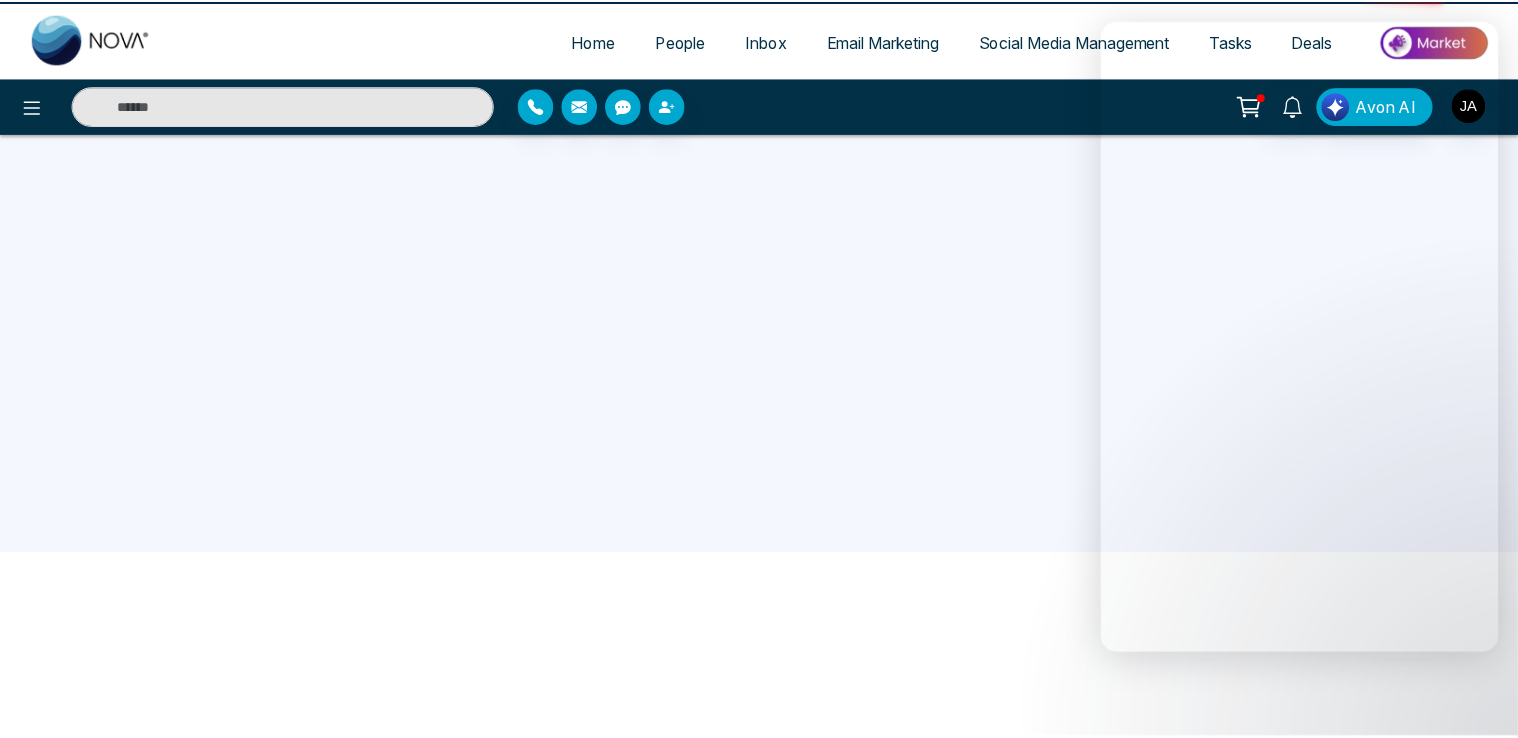 scroll, scrollTop: 0, scrollLeft: 0, axis: both 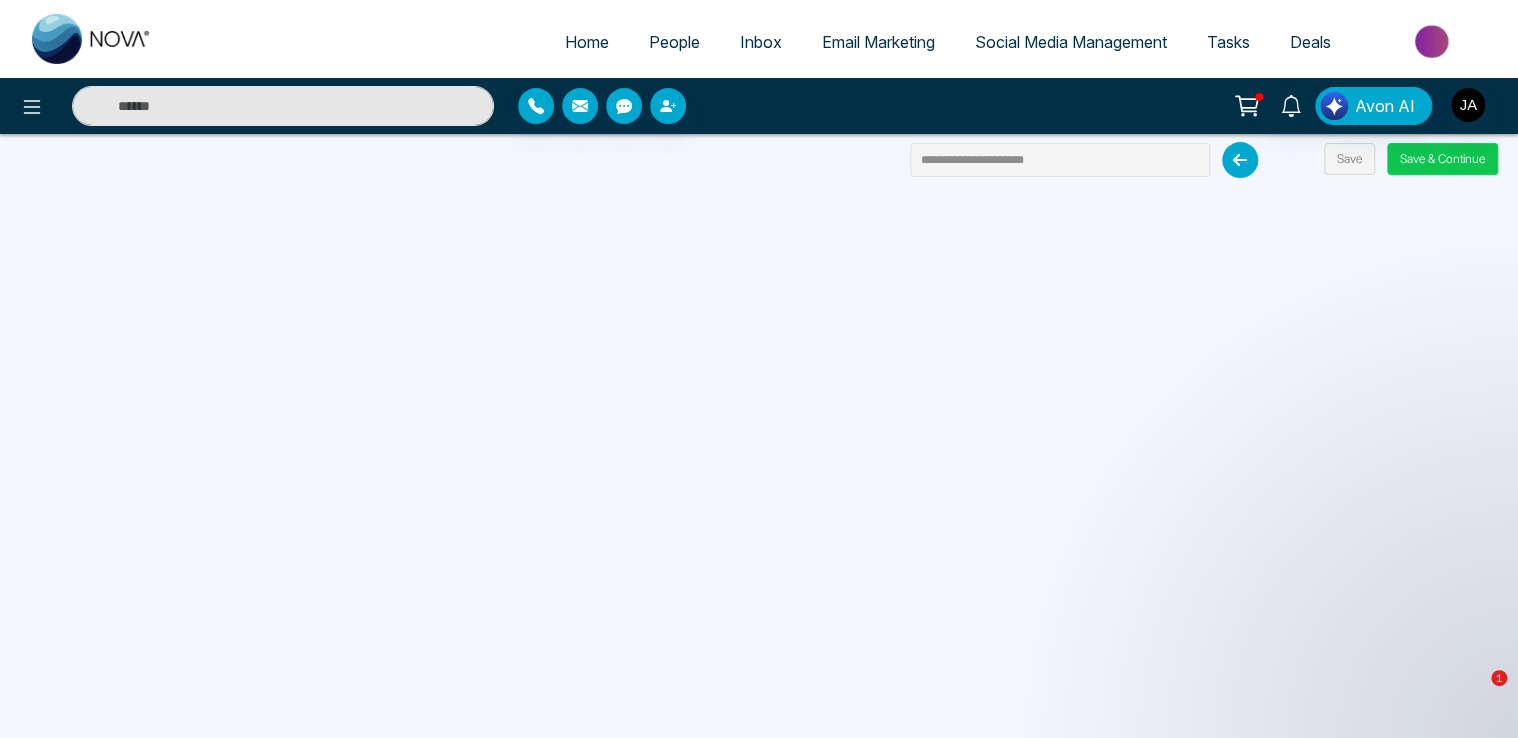 click on "Save & Continue" at bounding box center (1442, 159) 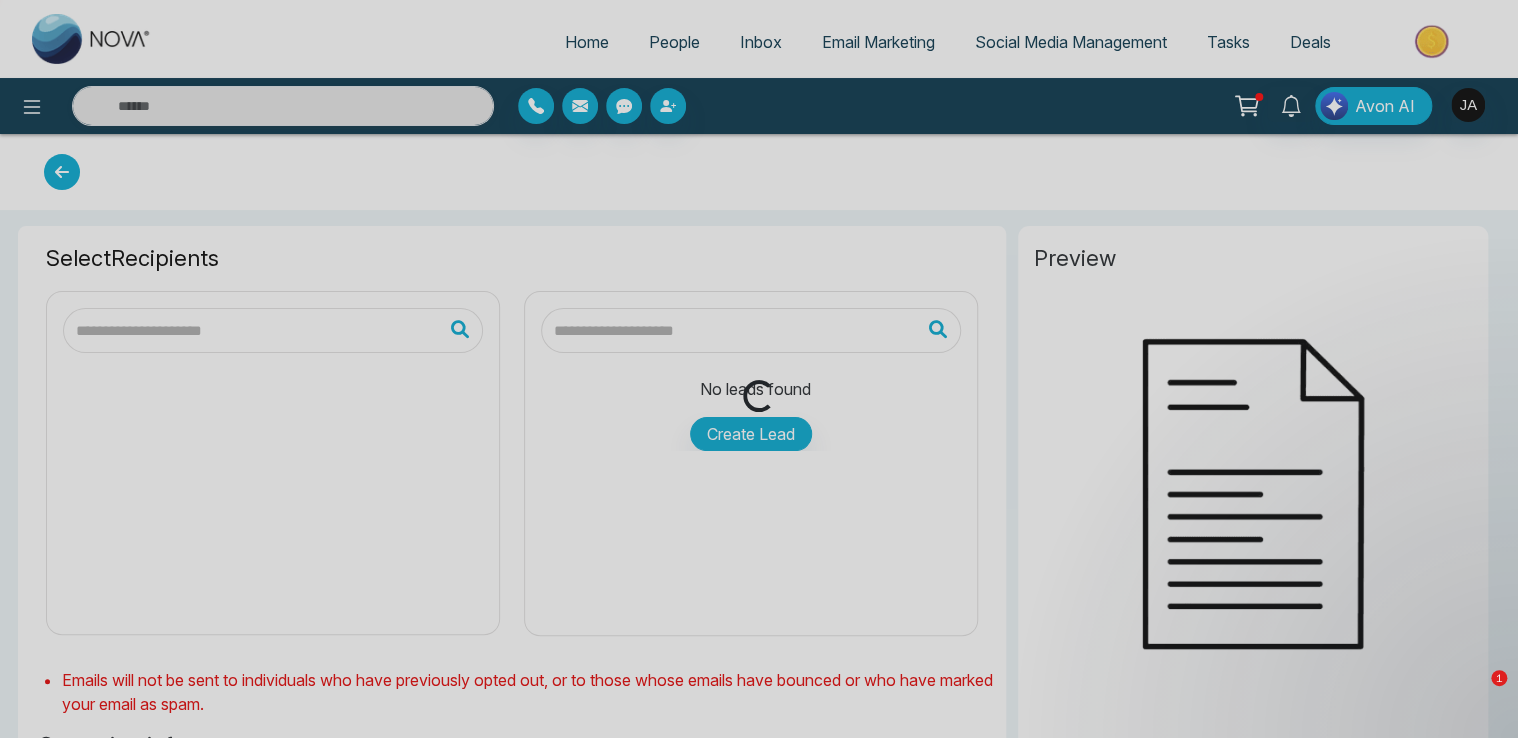type on "**********" 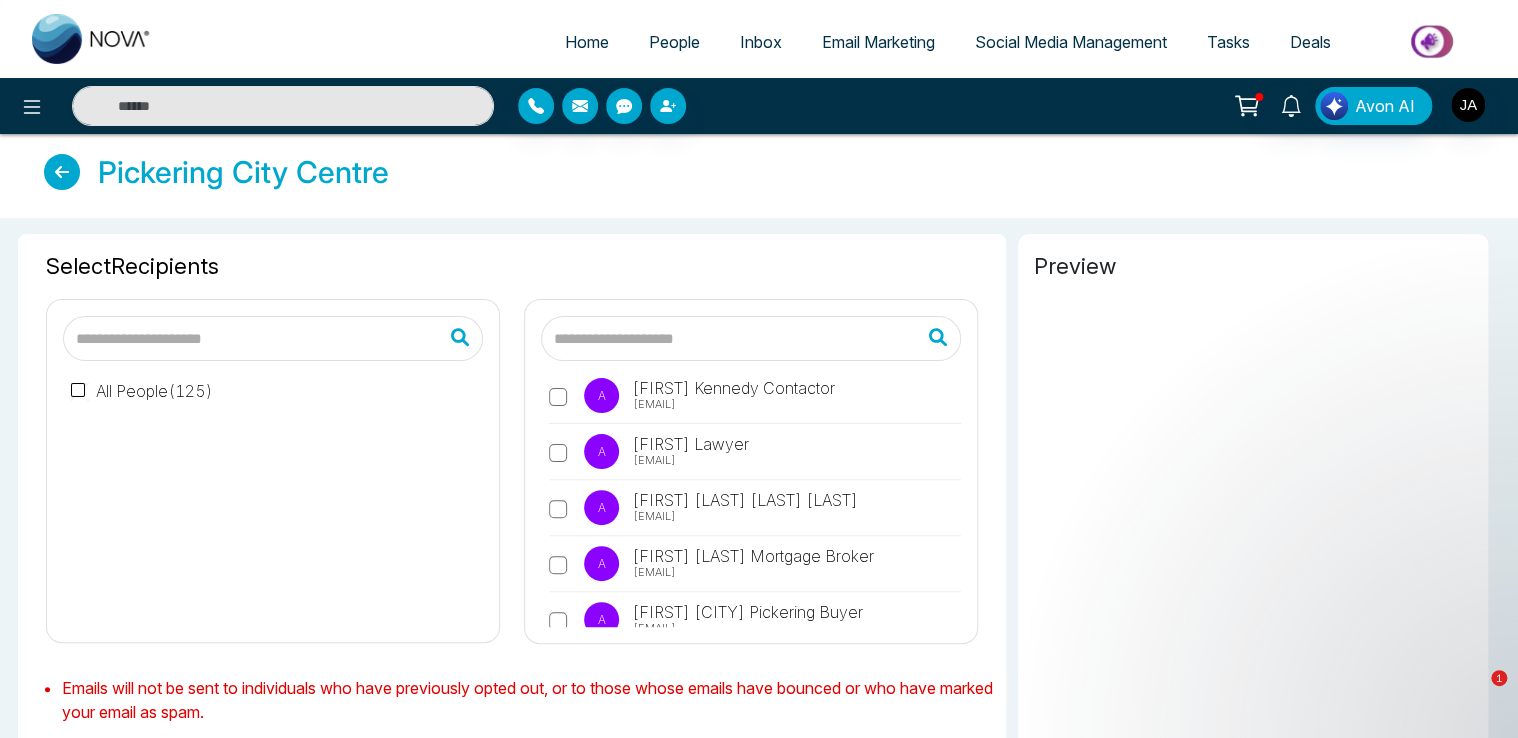 scroll, scrollTop: 1125, scrollLeft: 0, axis: vertical 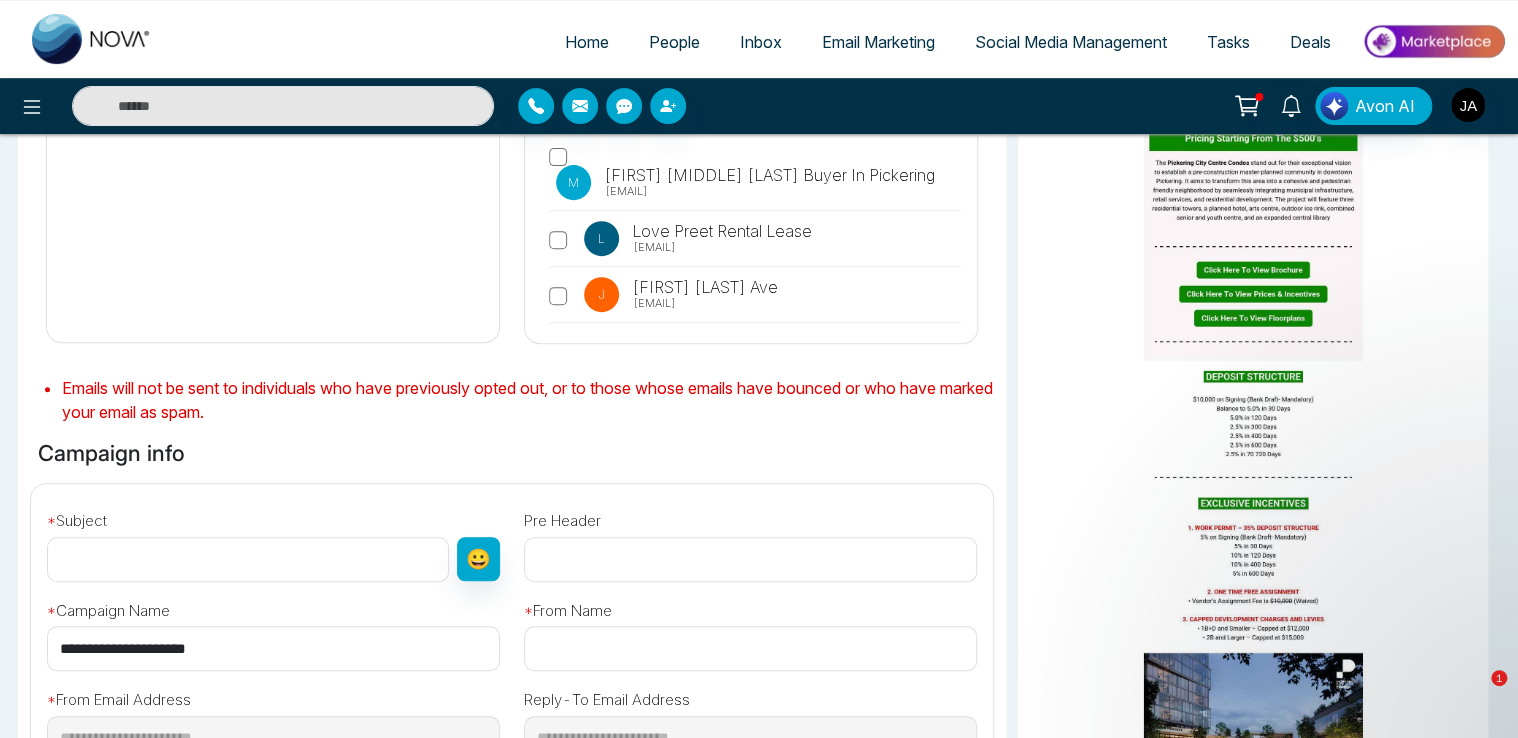 click at bounding box center (248, 559) 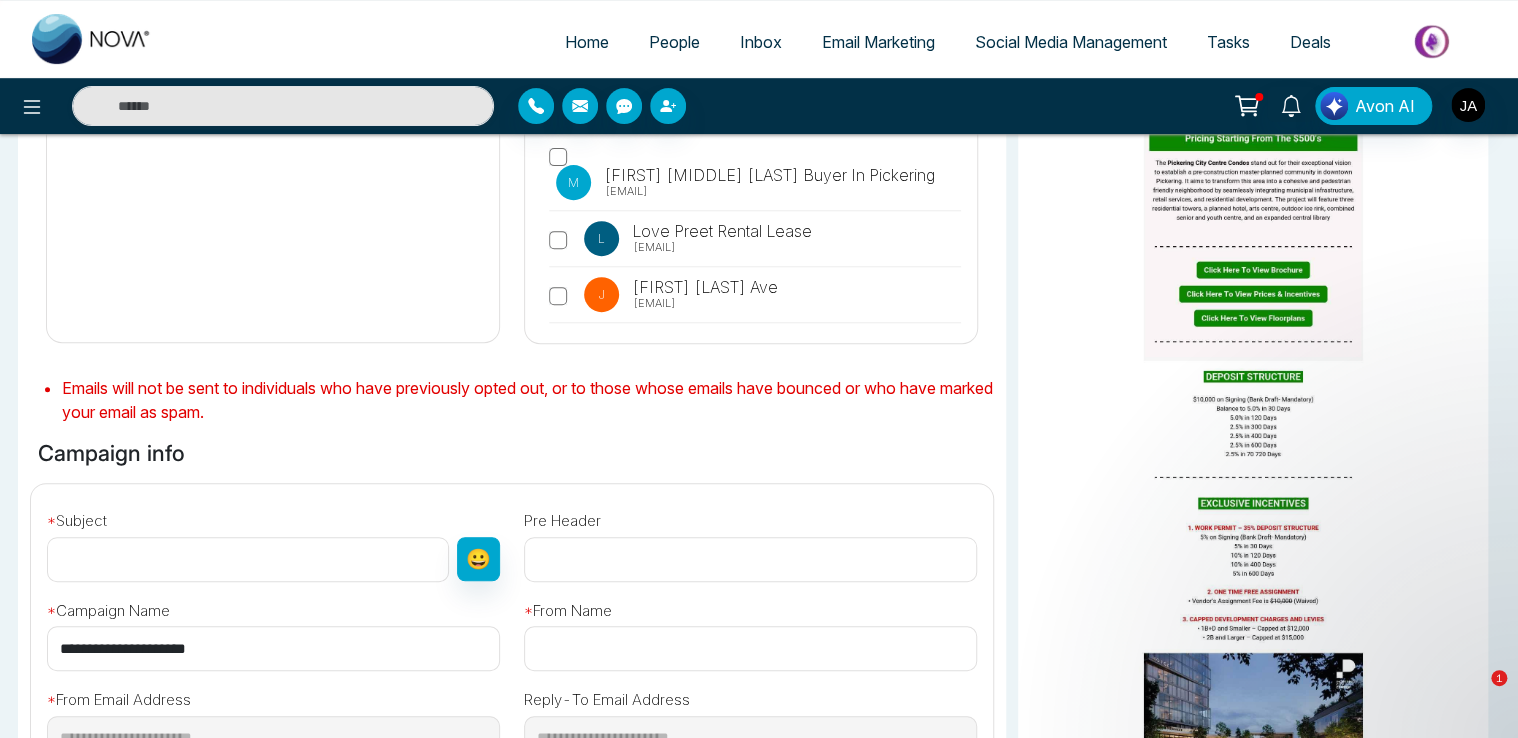 type on "**********" 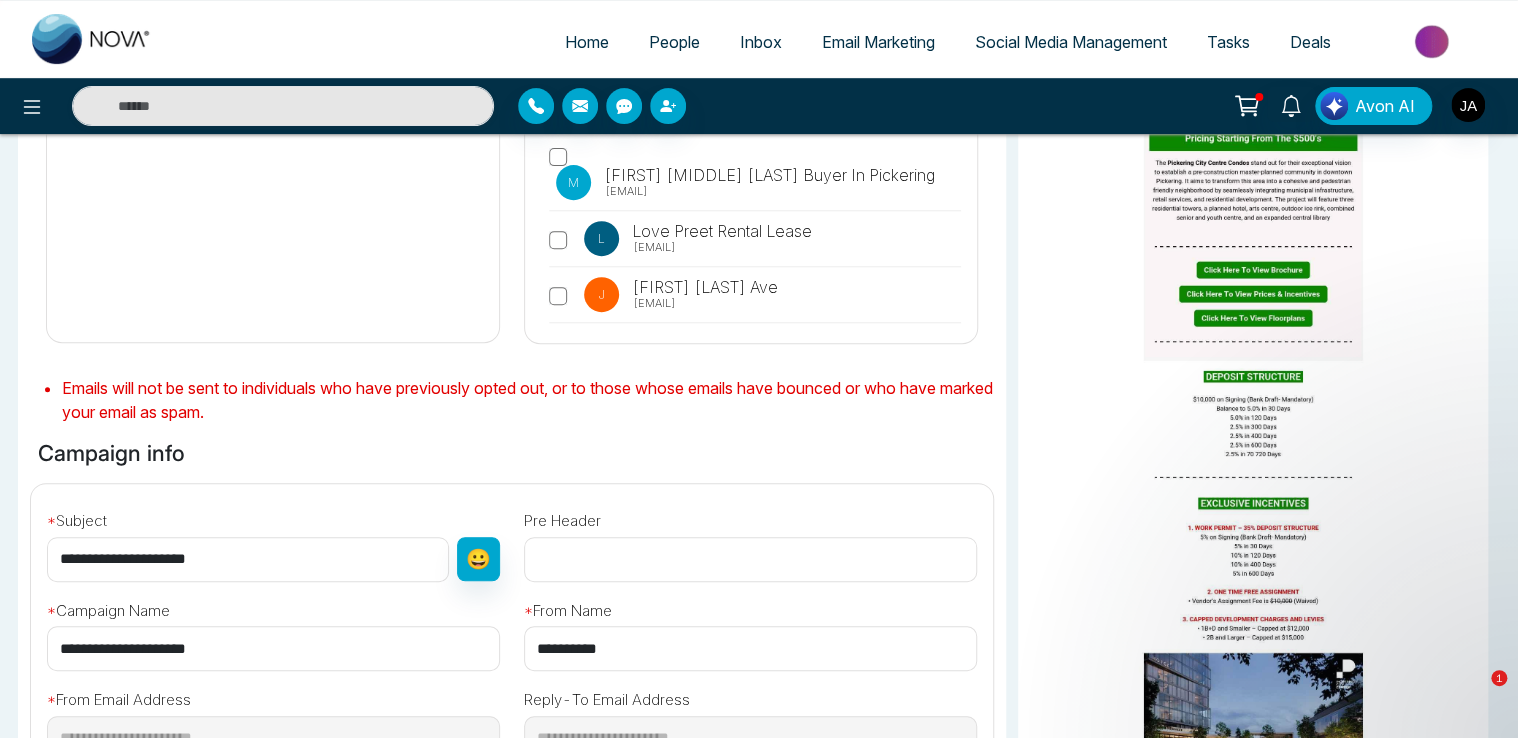 click at bounding box center (750, 559) 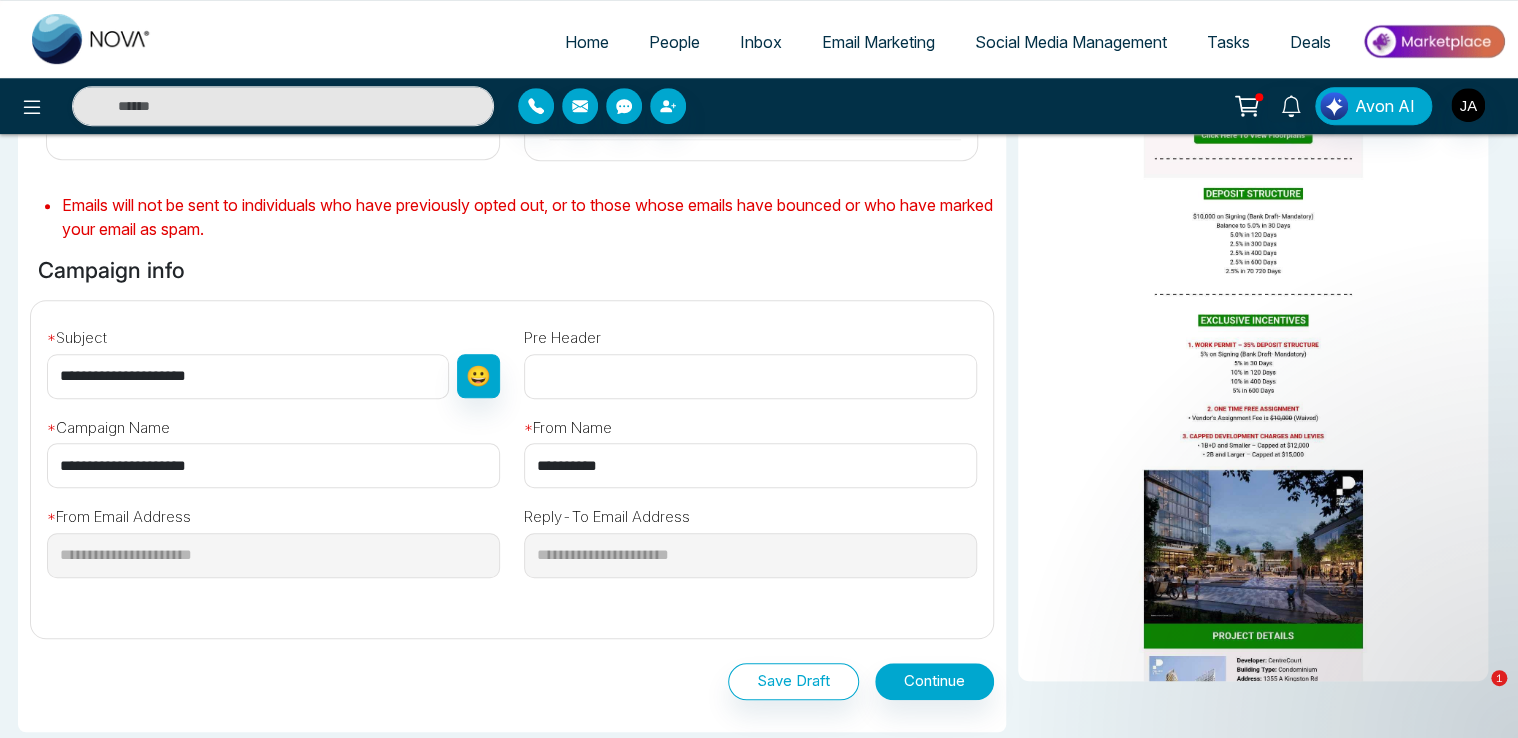 scroll, scrollTop: 500, scrollLeft: 0, axis: vertical 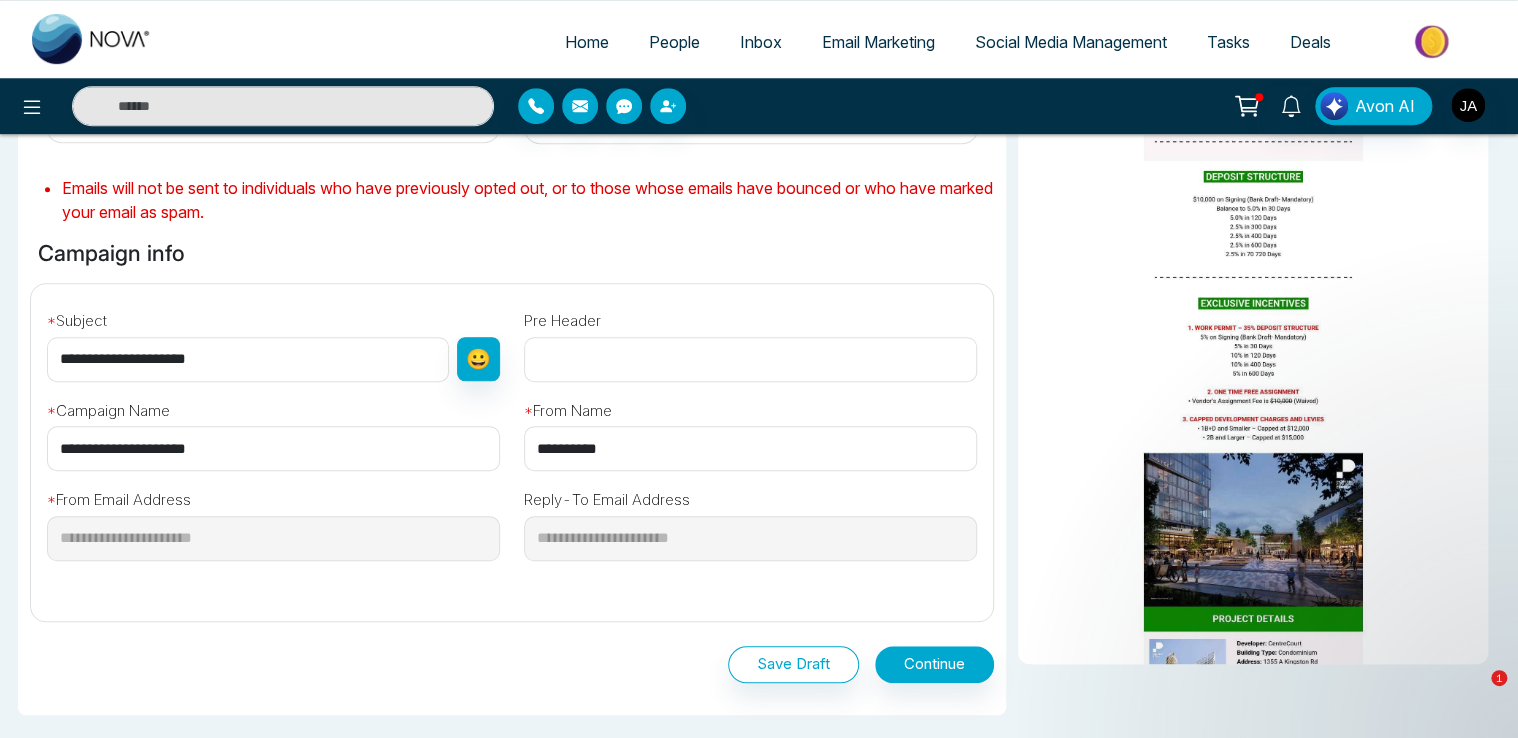 click on "**********" at bounding box center (750, 448) 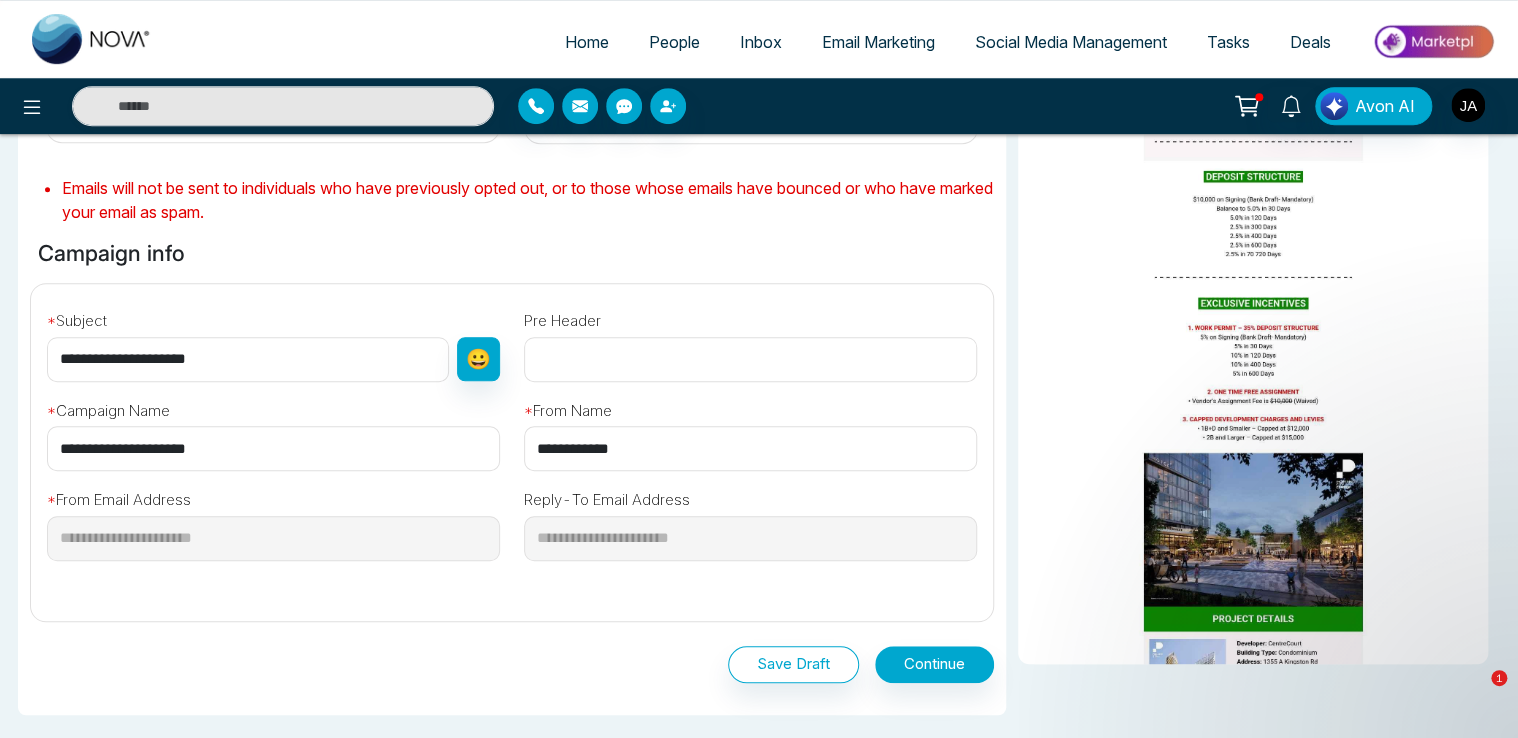 type on "**********" 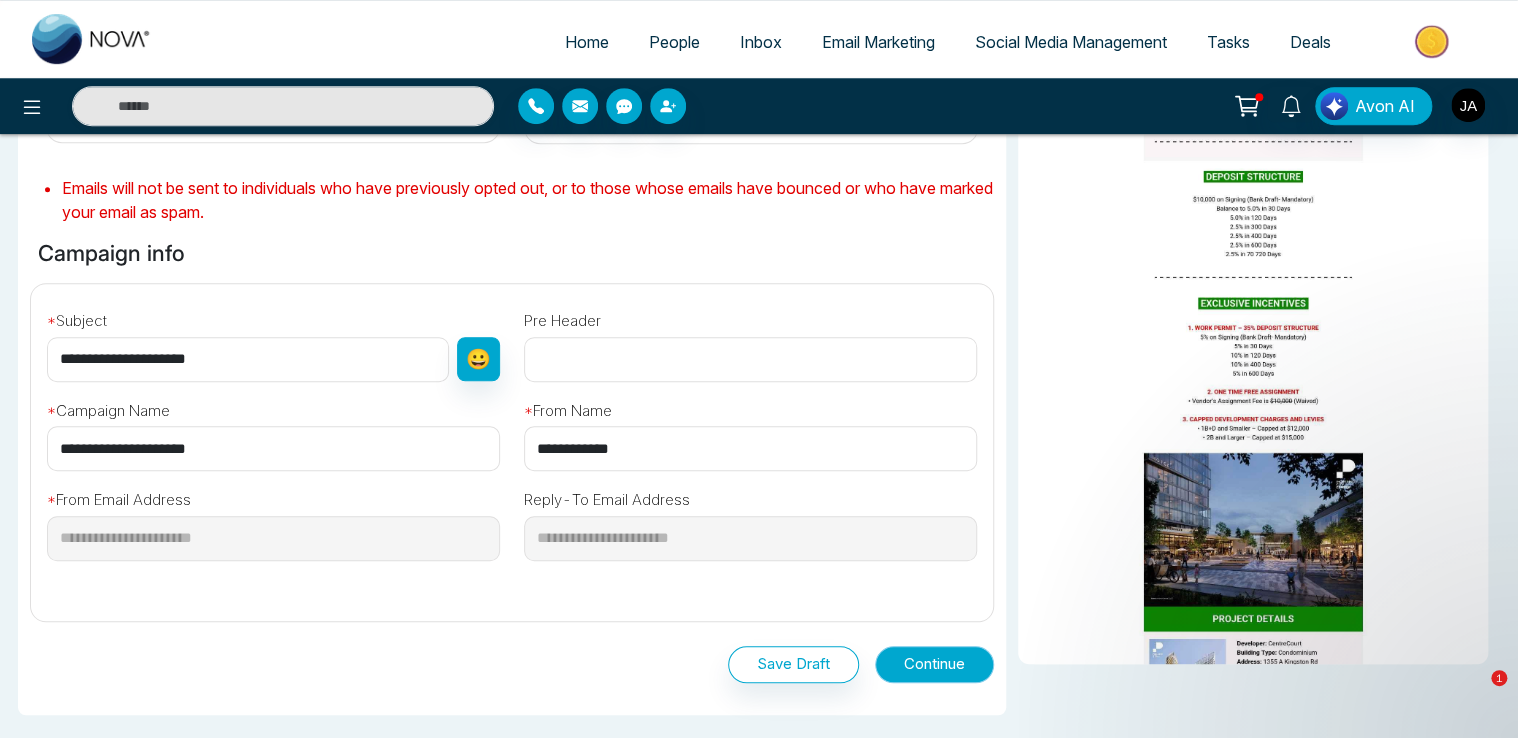 click on "Continue" at bounding box center [934, 664] 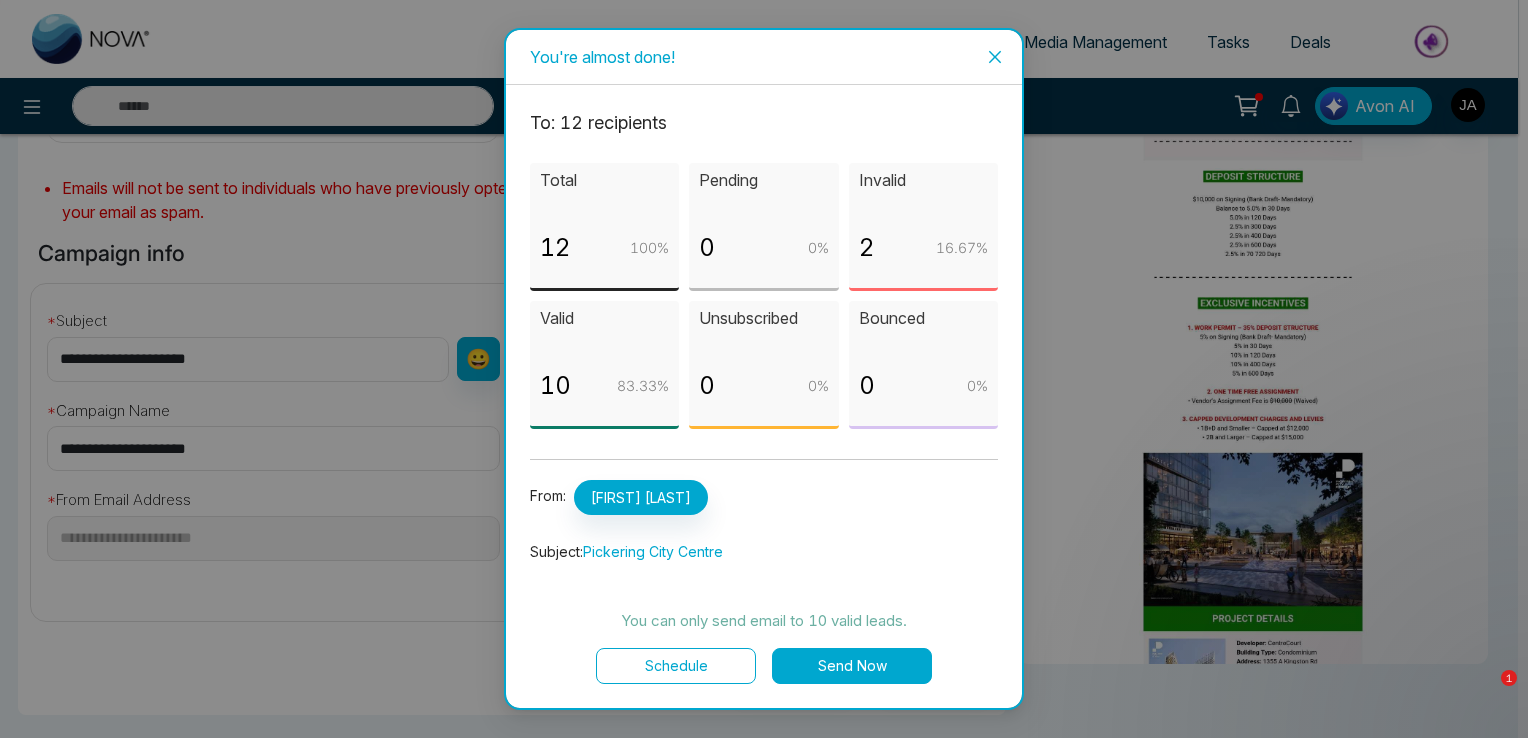 click 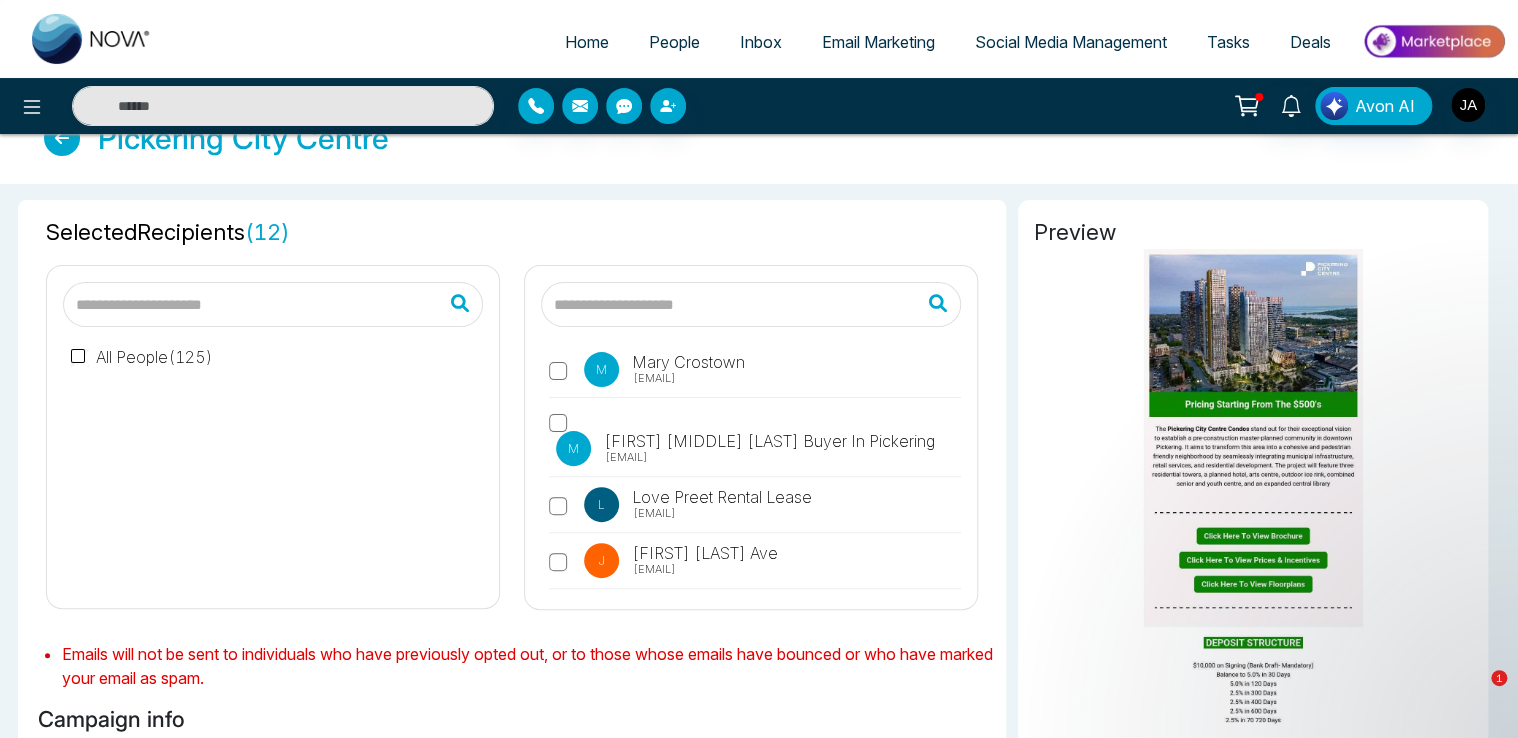 scroll, scrollTop: 0, scrollLeft: 0, axis: both 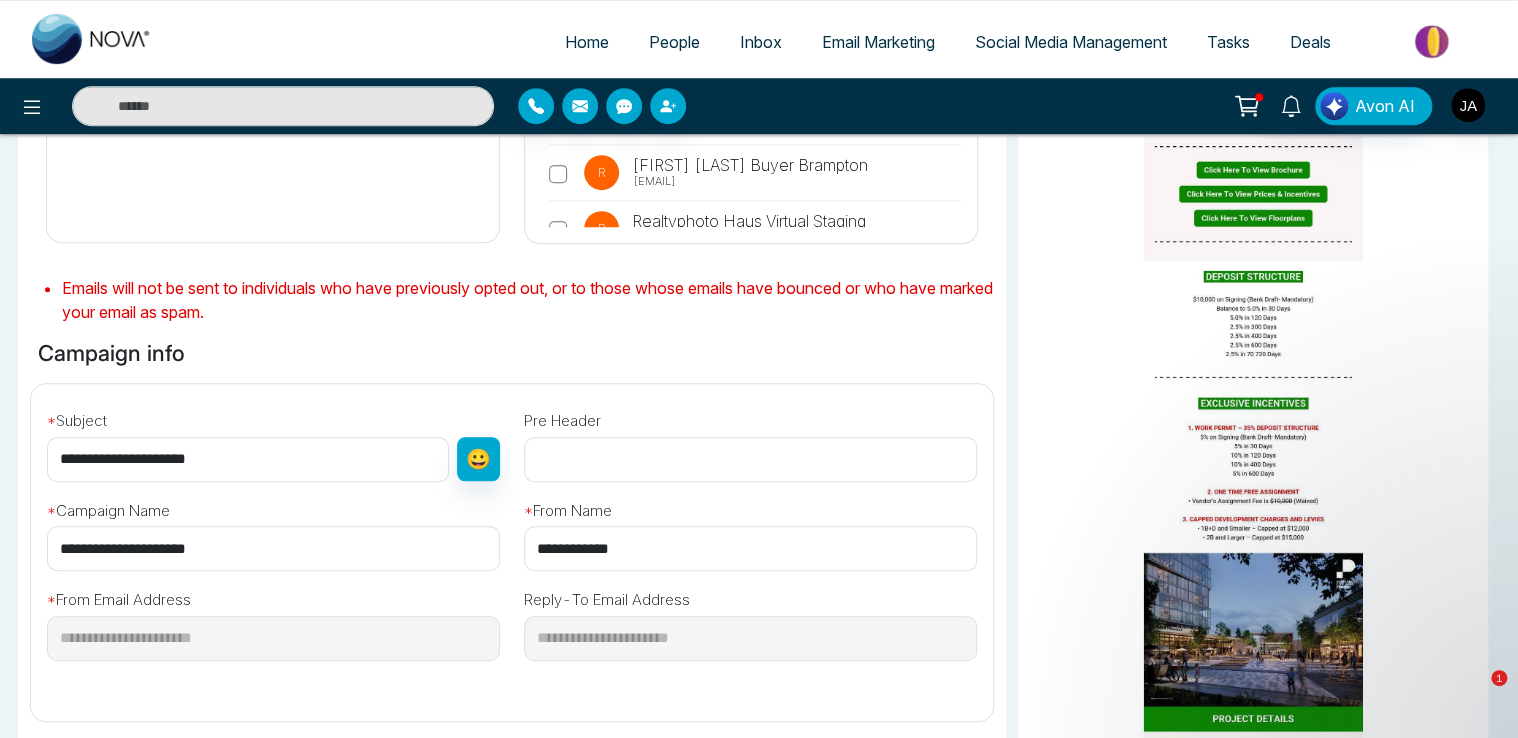 click at bounding box center [750, 459] 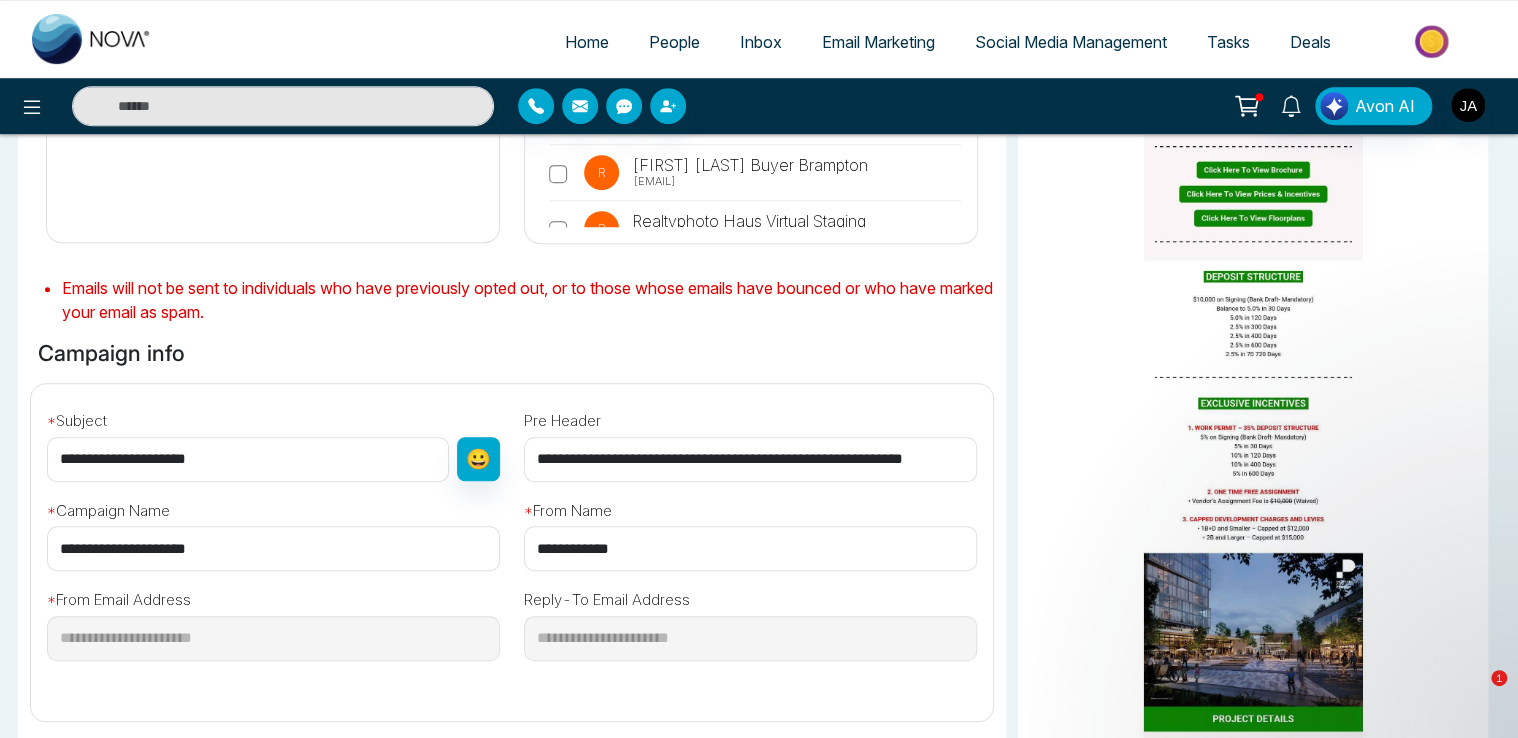 scroll, scrollTop: 0, scrollLeft: 6, axis: horizontal 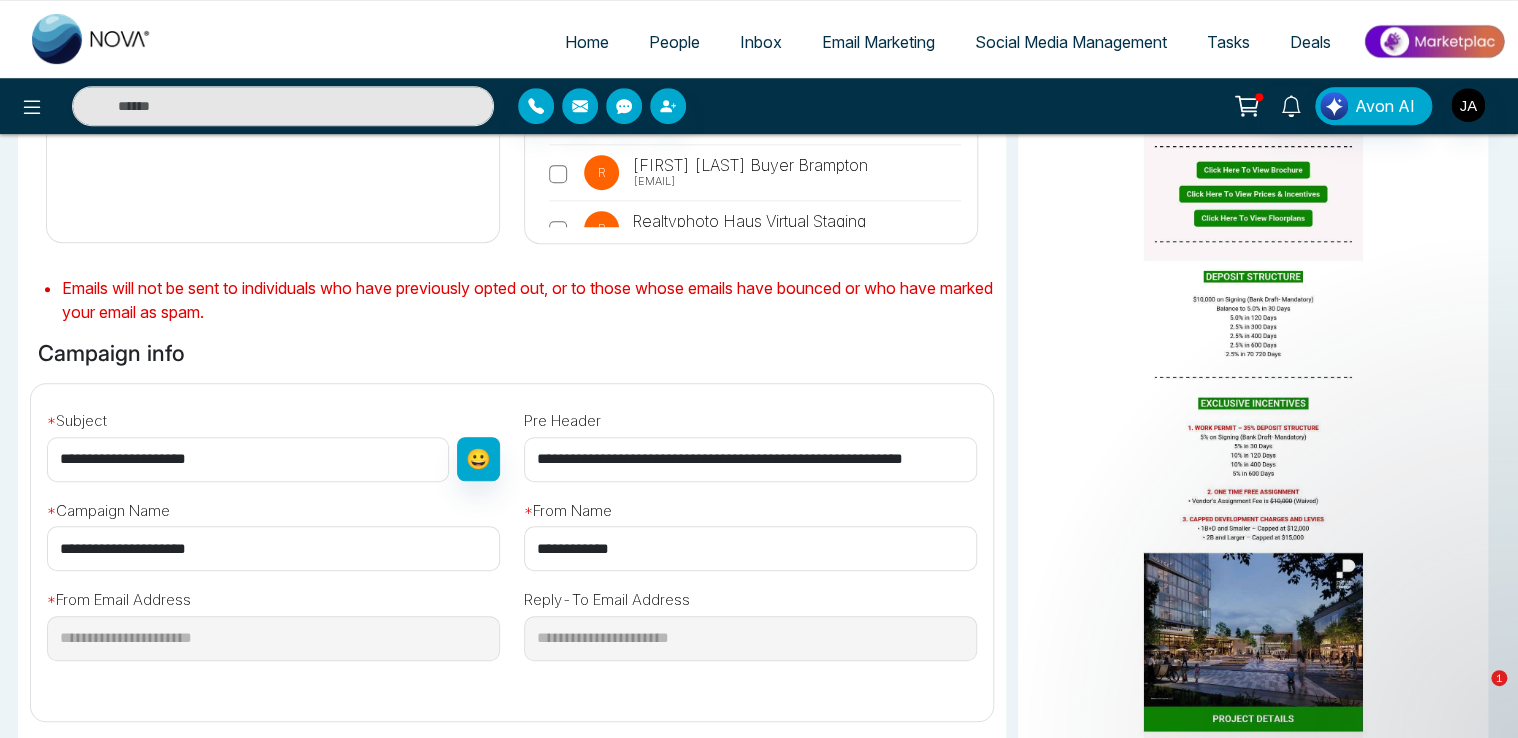 click on "**********" at bounding box center (750, 459) 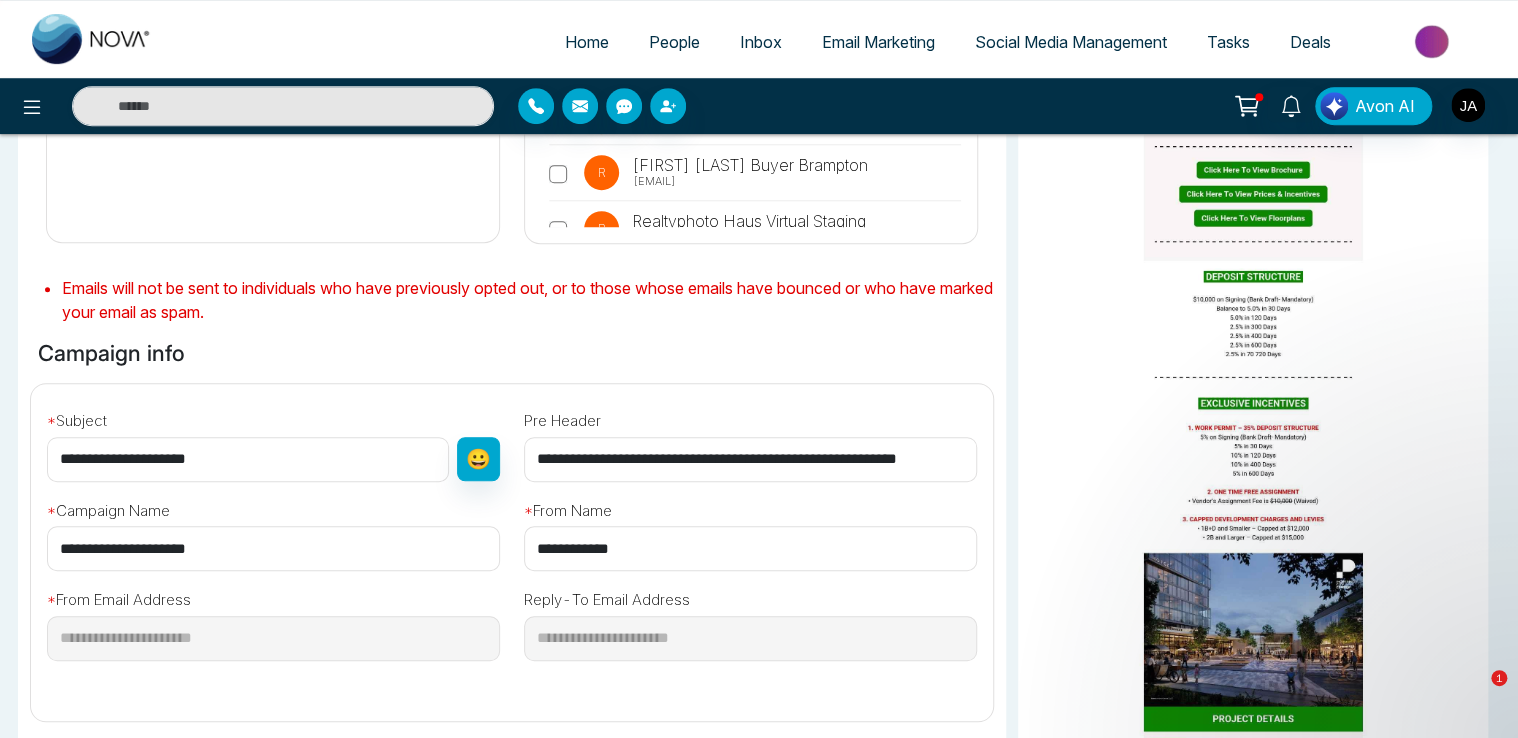 scroll, scrollTop: 0, scrollLeft: 0, axis: both 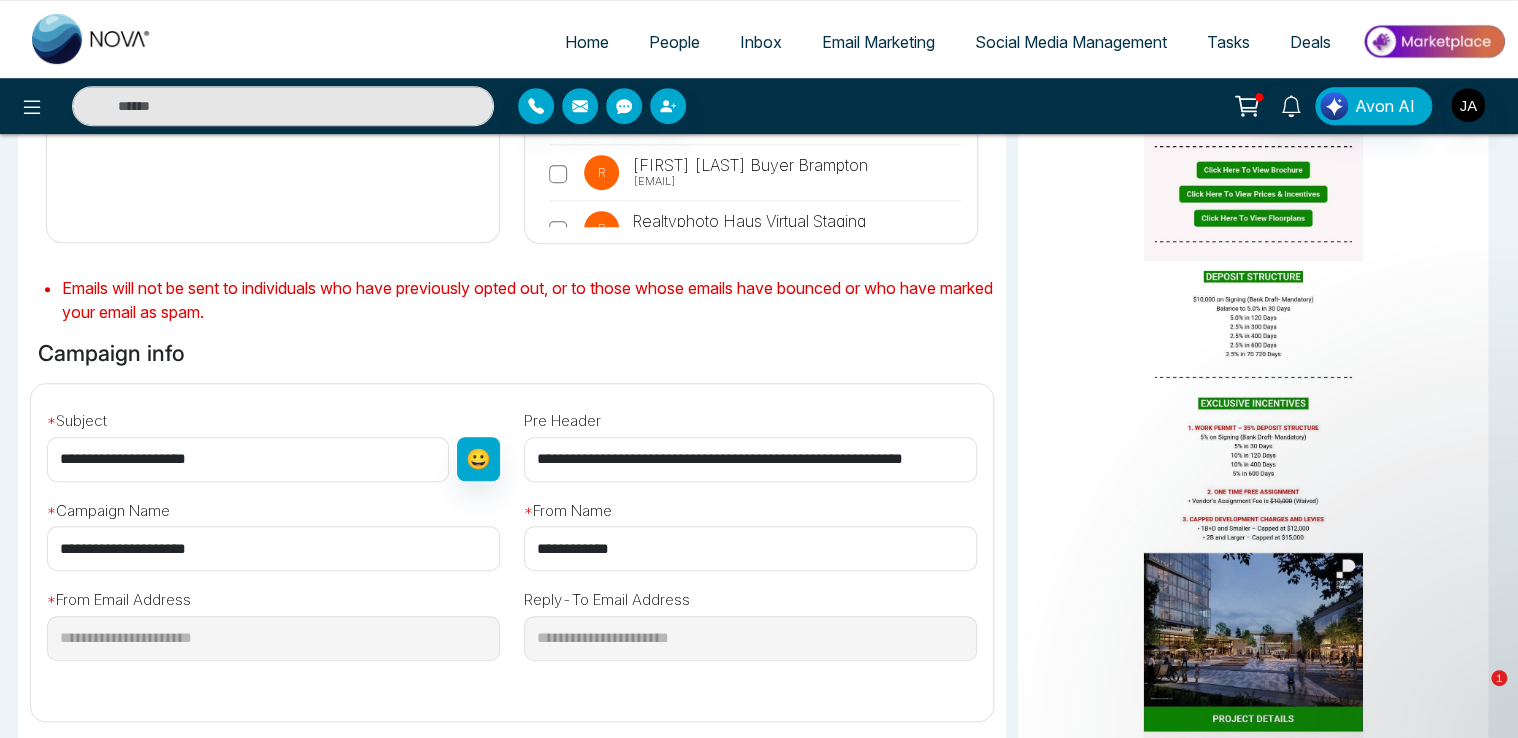 click on "**********" at bounding box center [750, 459] 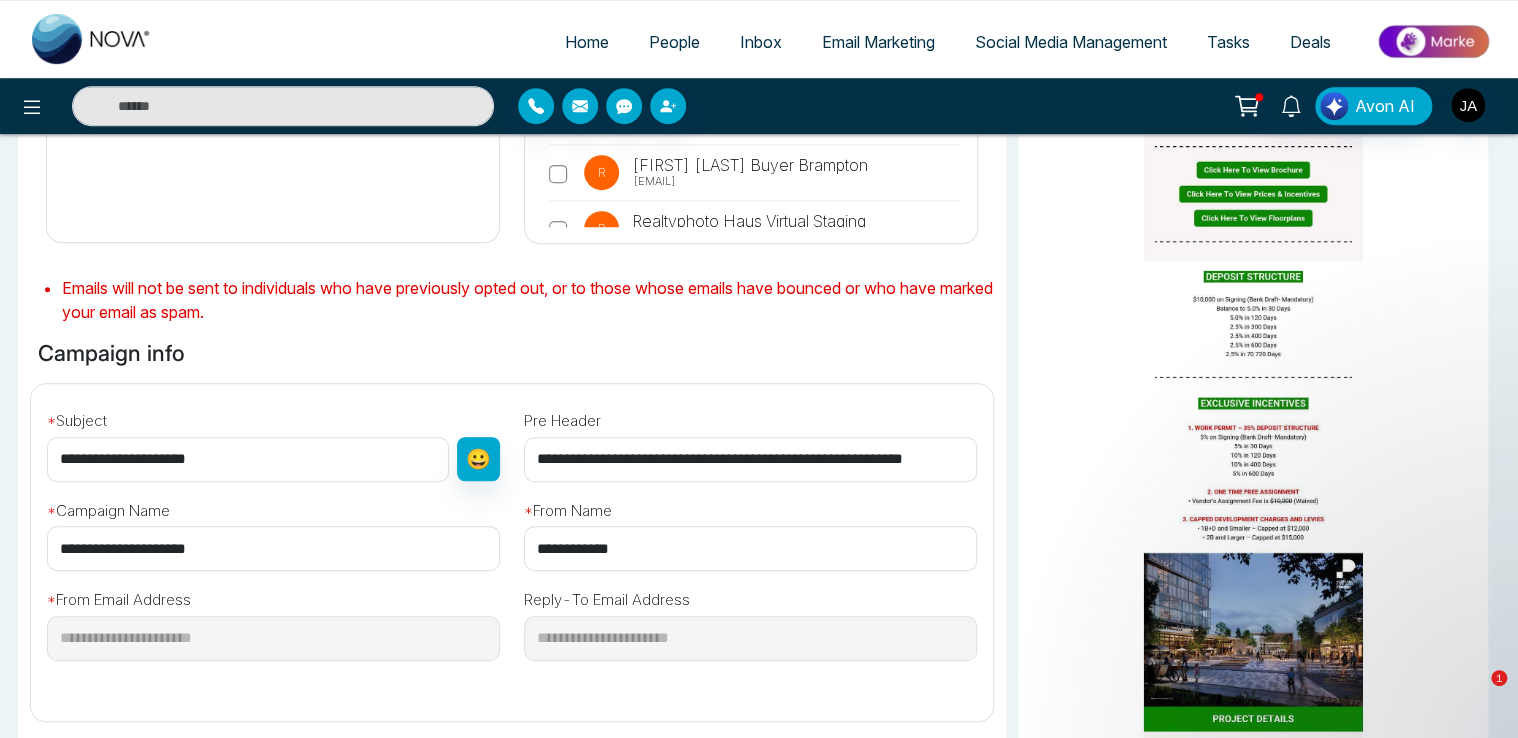 scroll, scrollTop: 649, scrollLeft: 0, axis: vertical 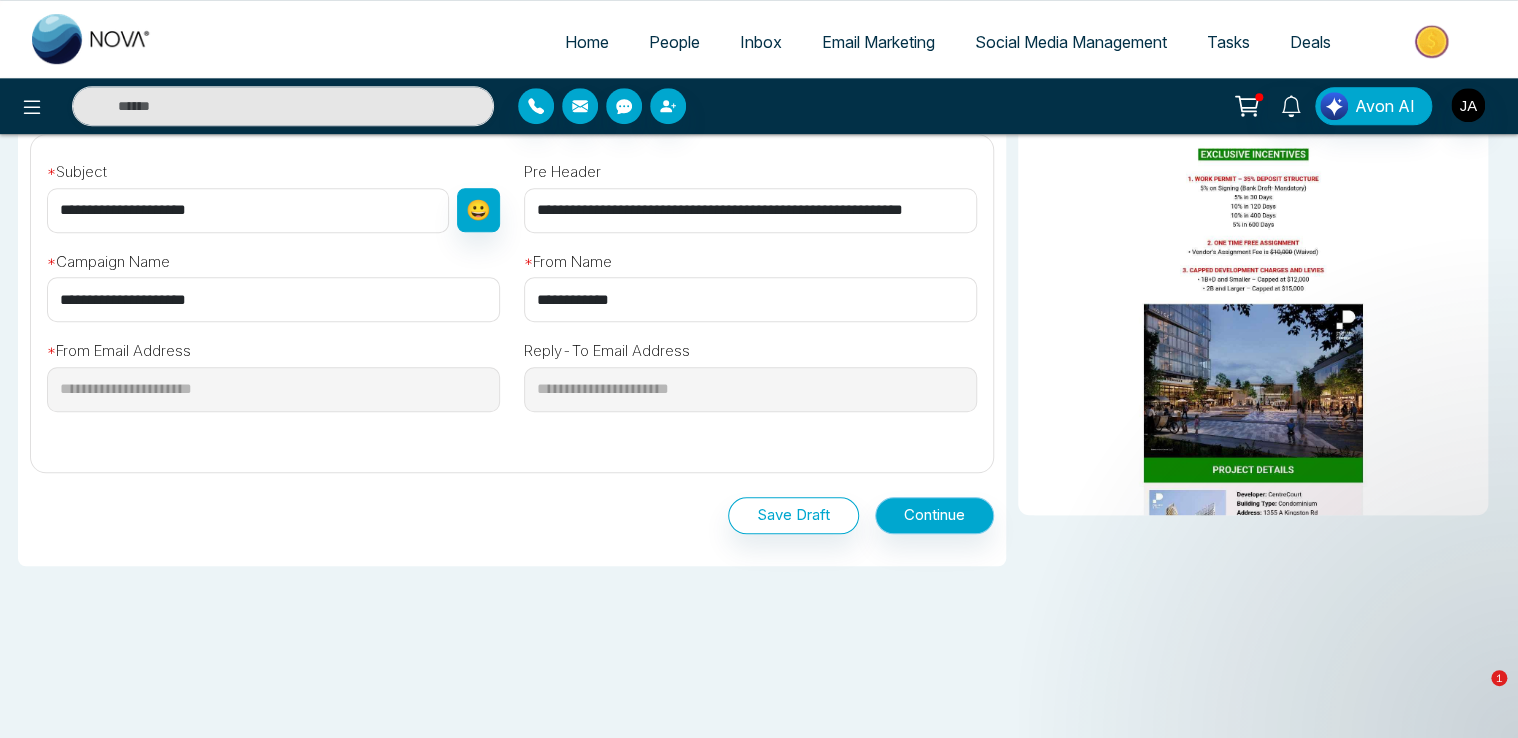 type on "**********" 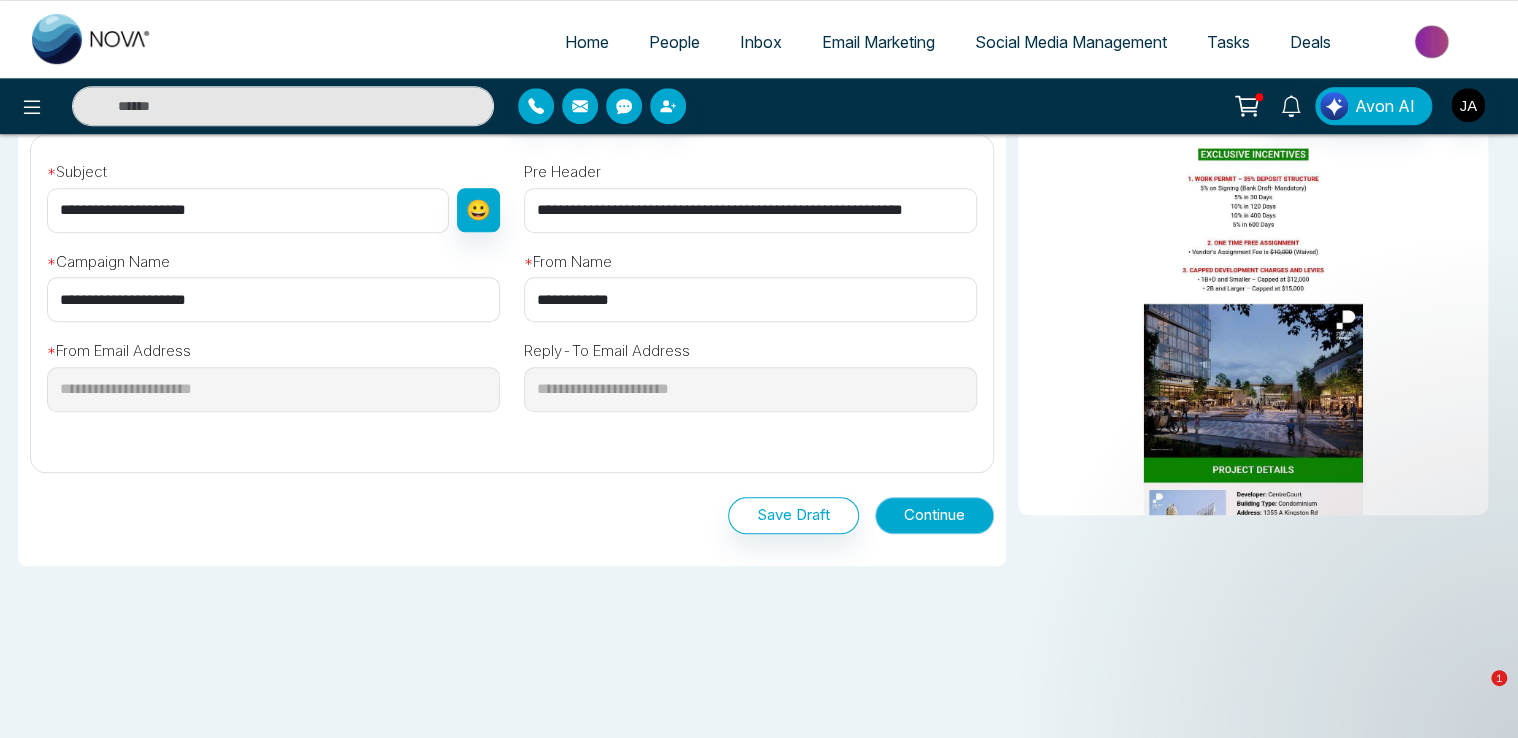 click on "Continue" at bounding box center (934, 515) 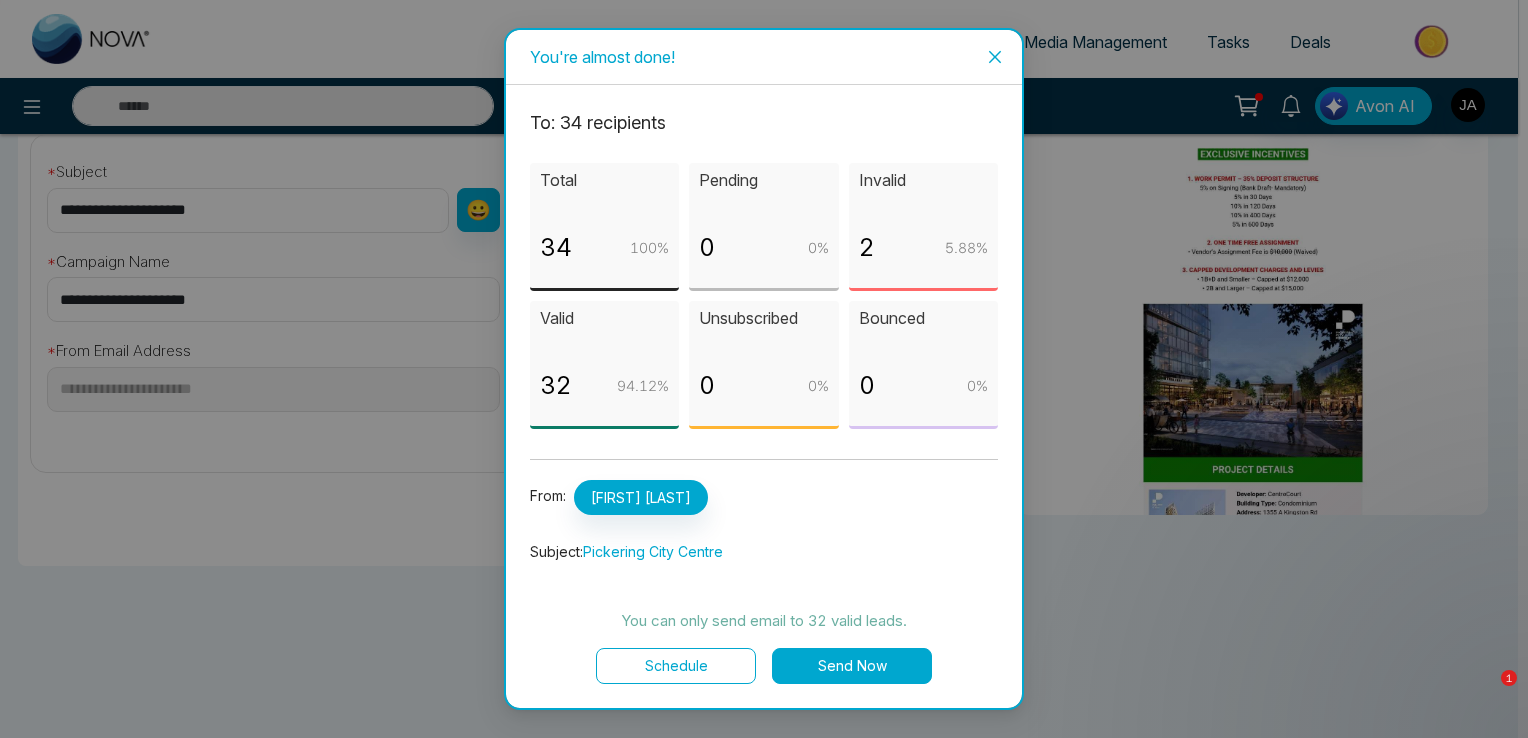 click on "Send Now" at bounding box center [852, 666] 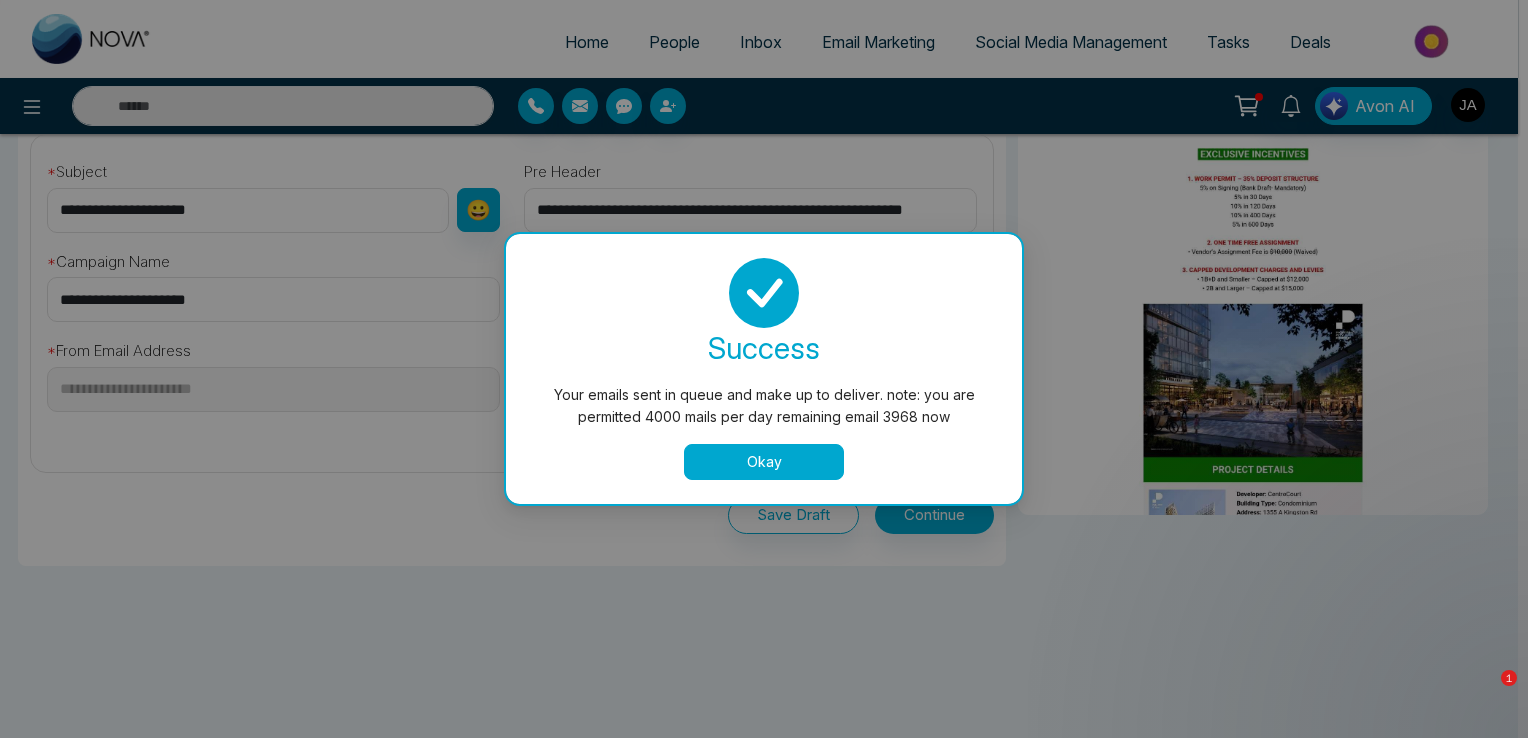 click on "Okay" at bounding box center [764, 462] 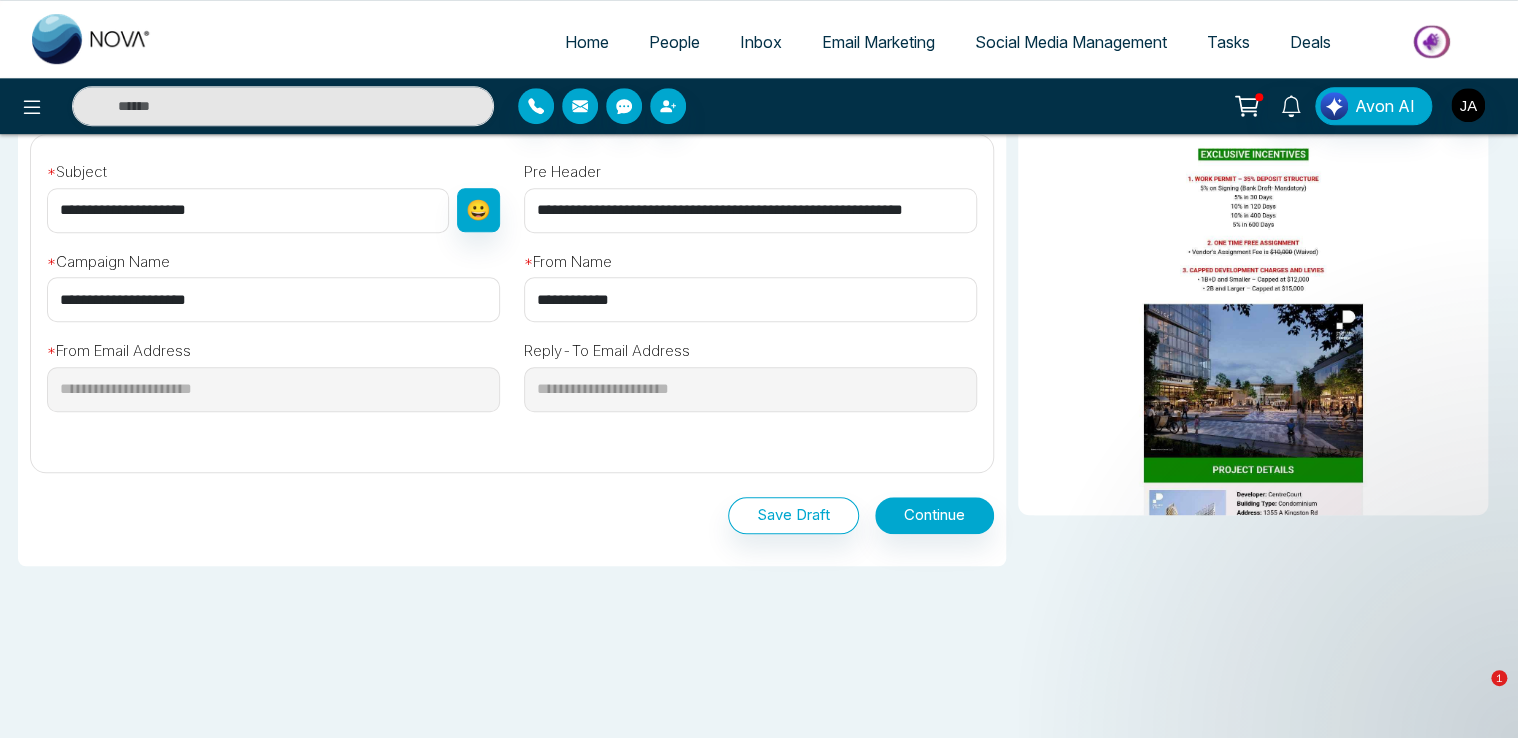 scroll, scrollTop: 0, scrollLeft: 0, axis: both 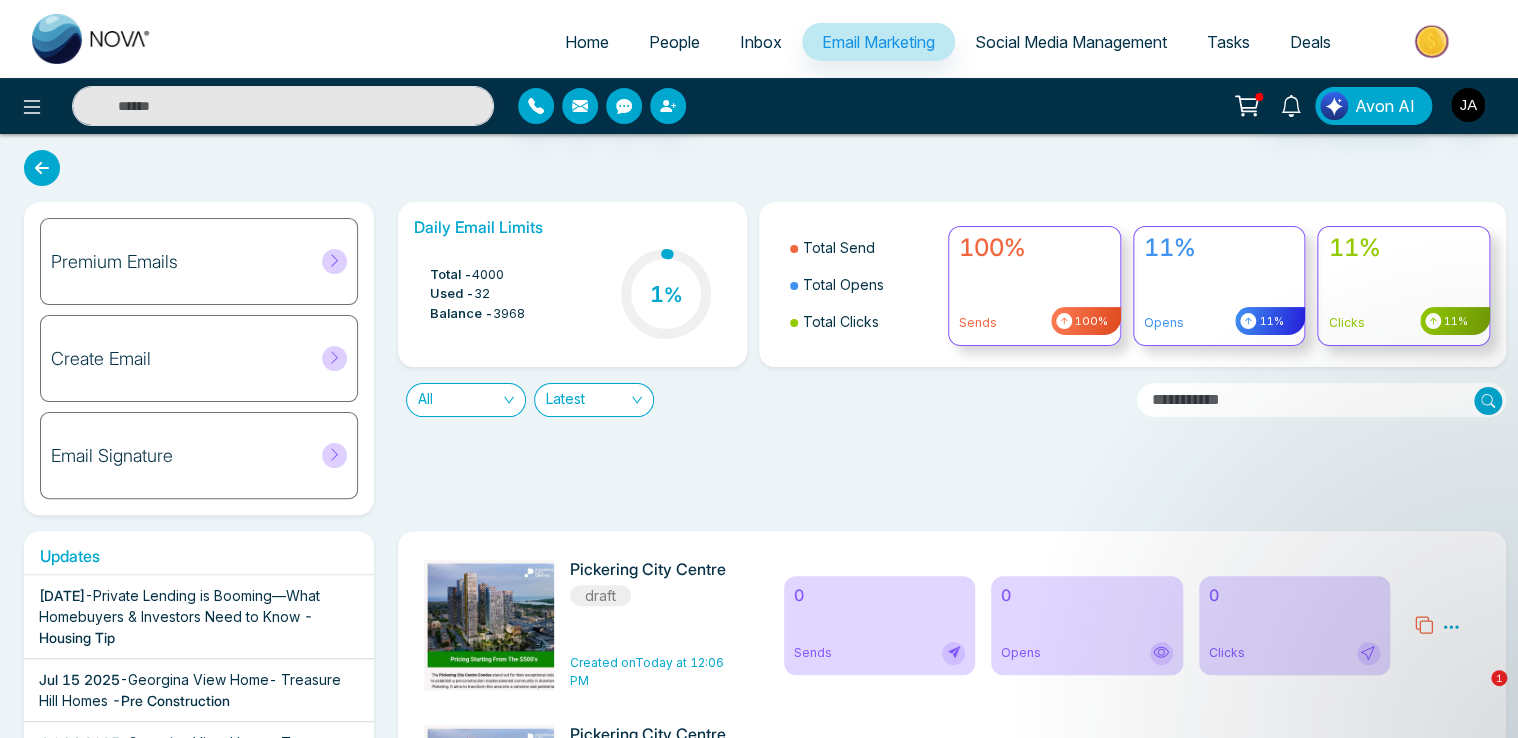 click 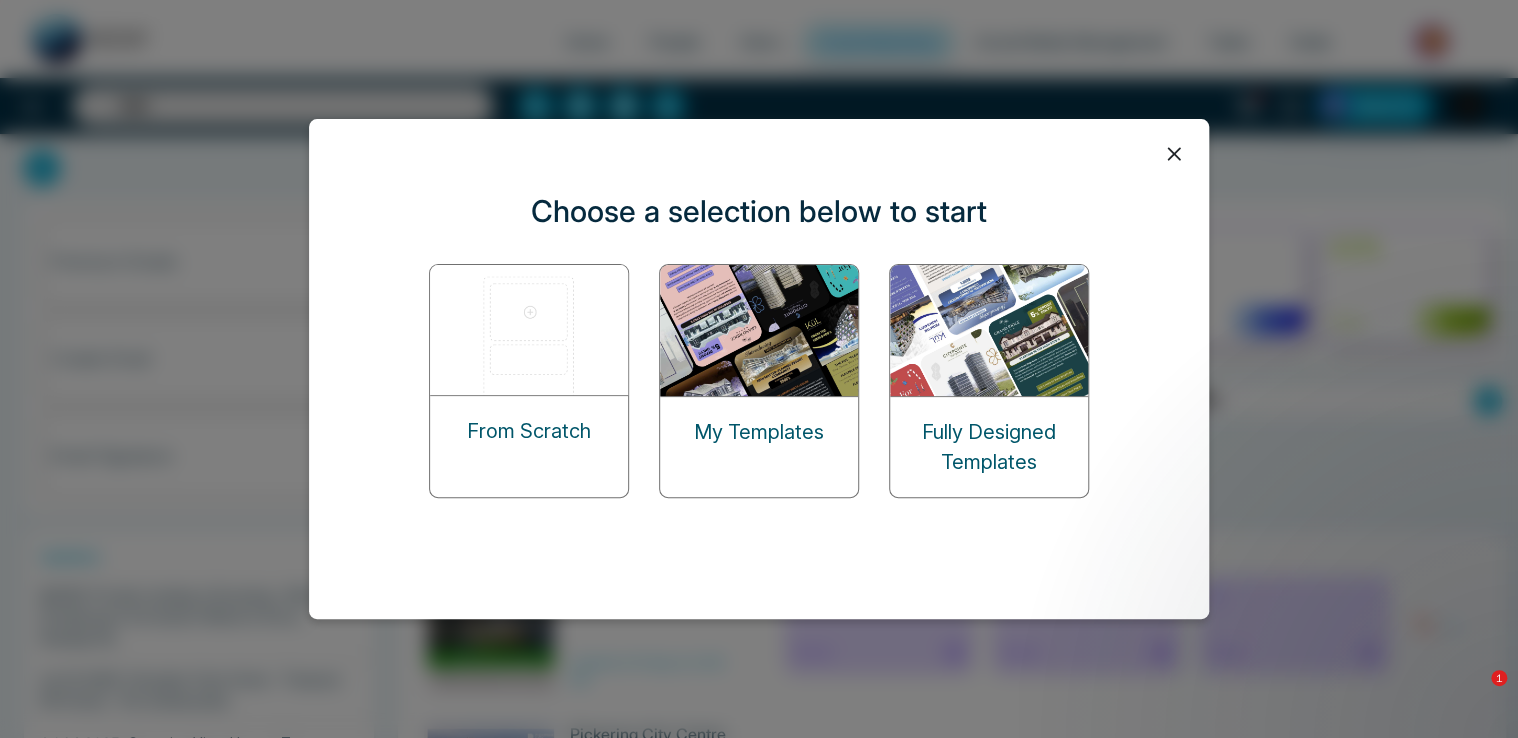click 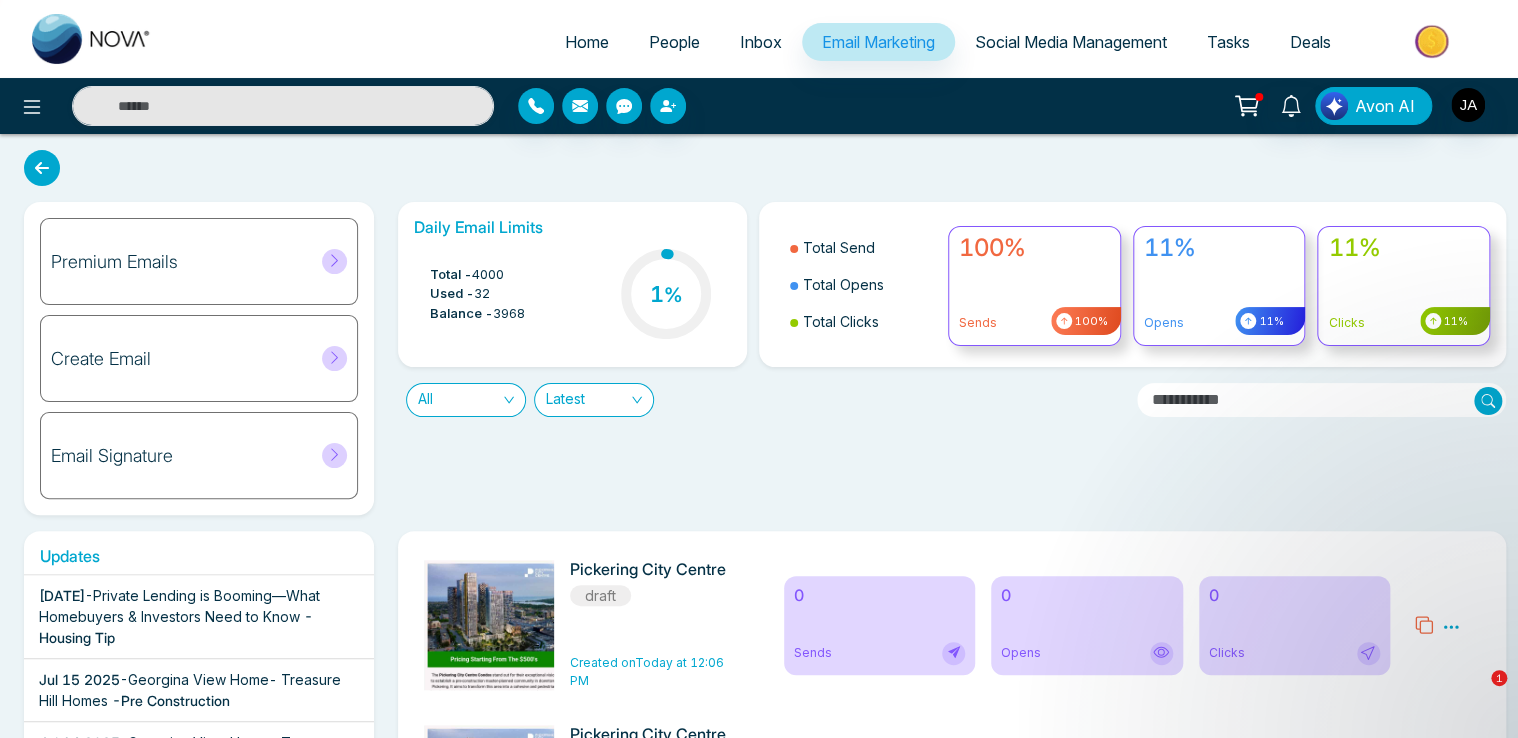 click 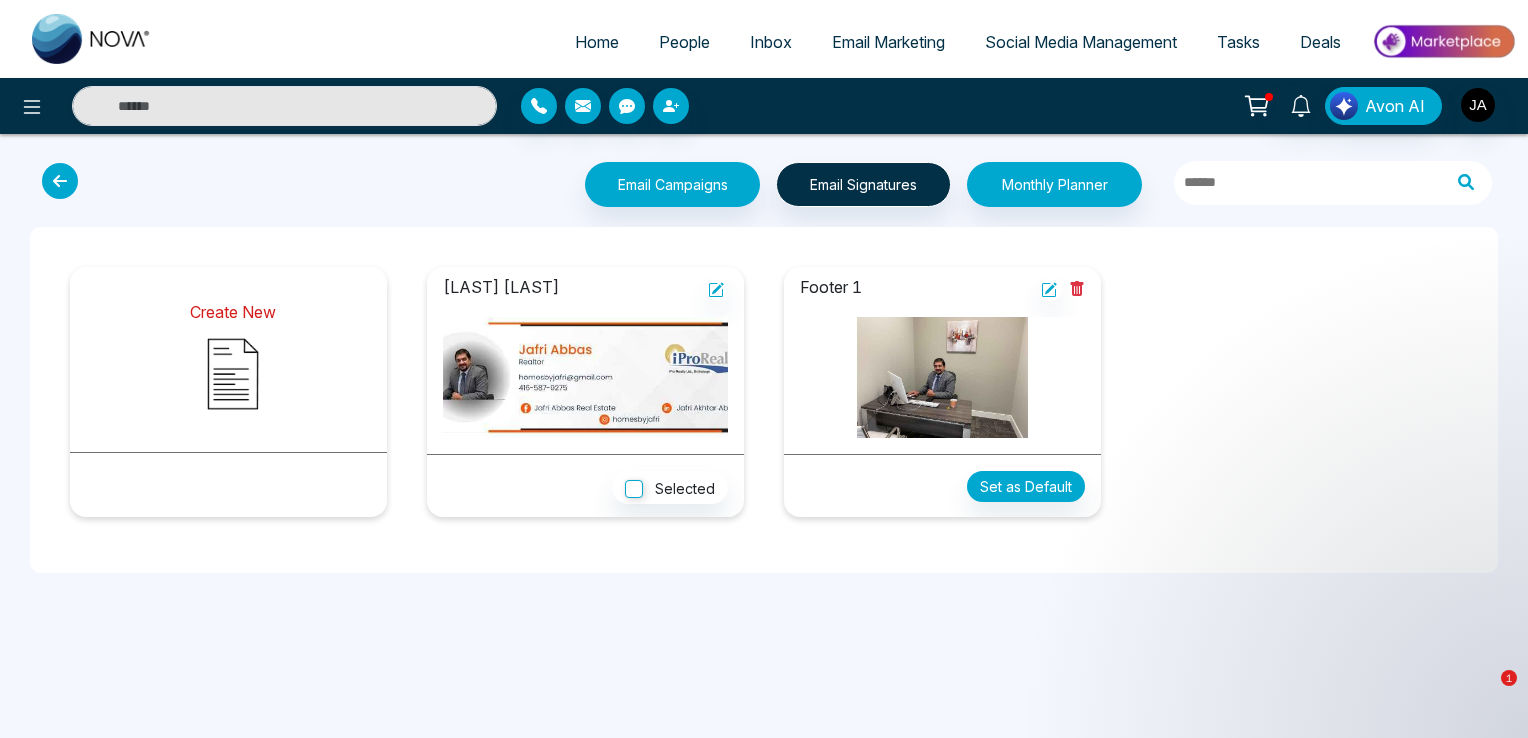 click at bounding box center (233, 374) 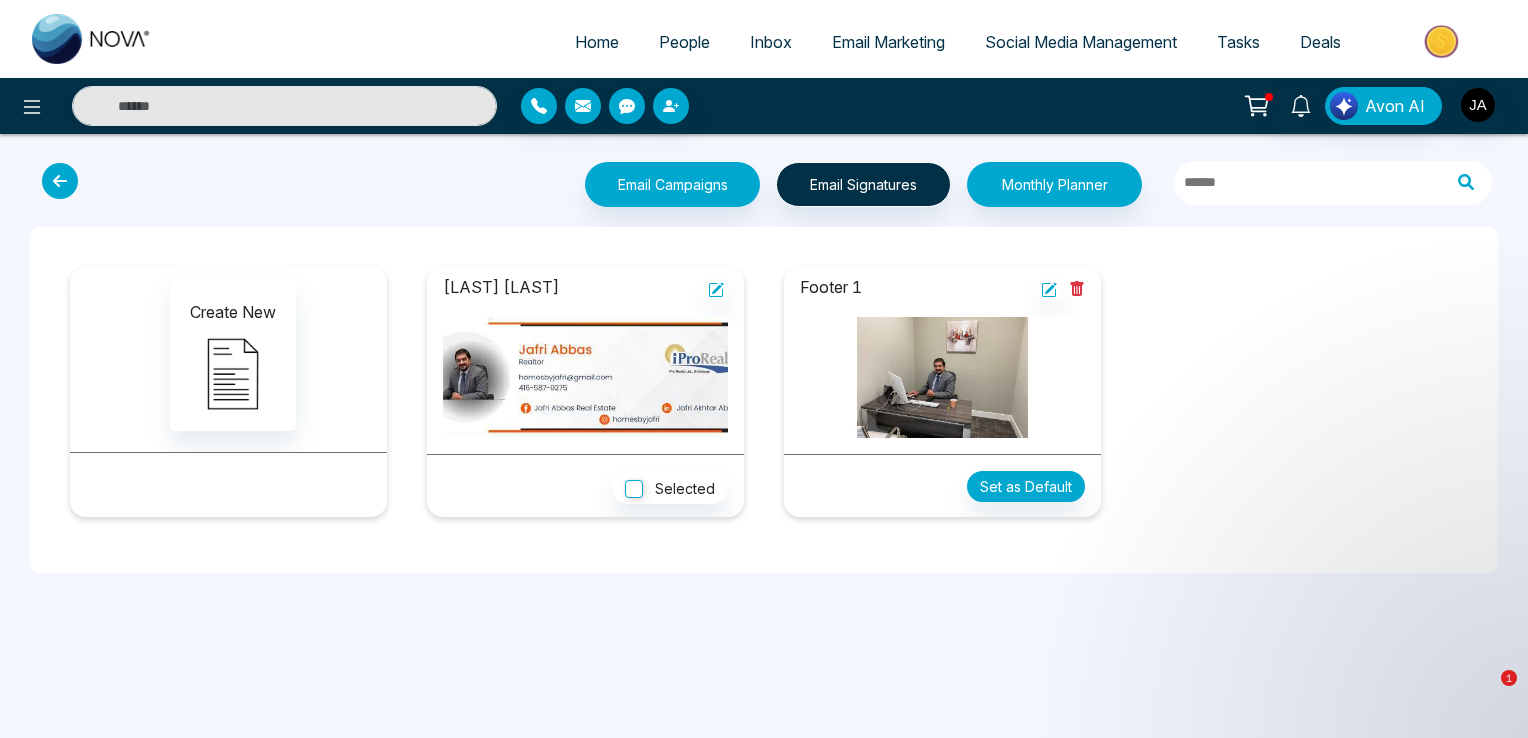 click on "Email Marketing" at bounding box center (888, 42) 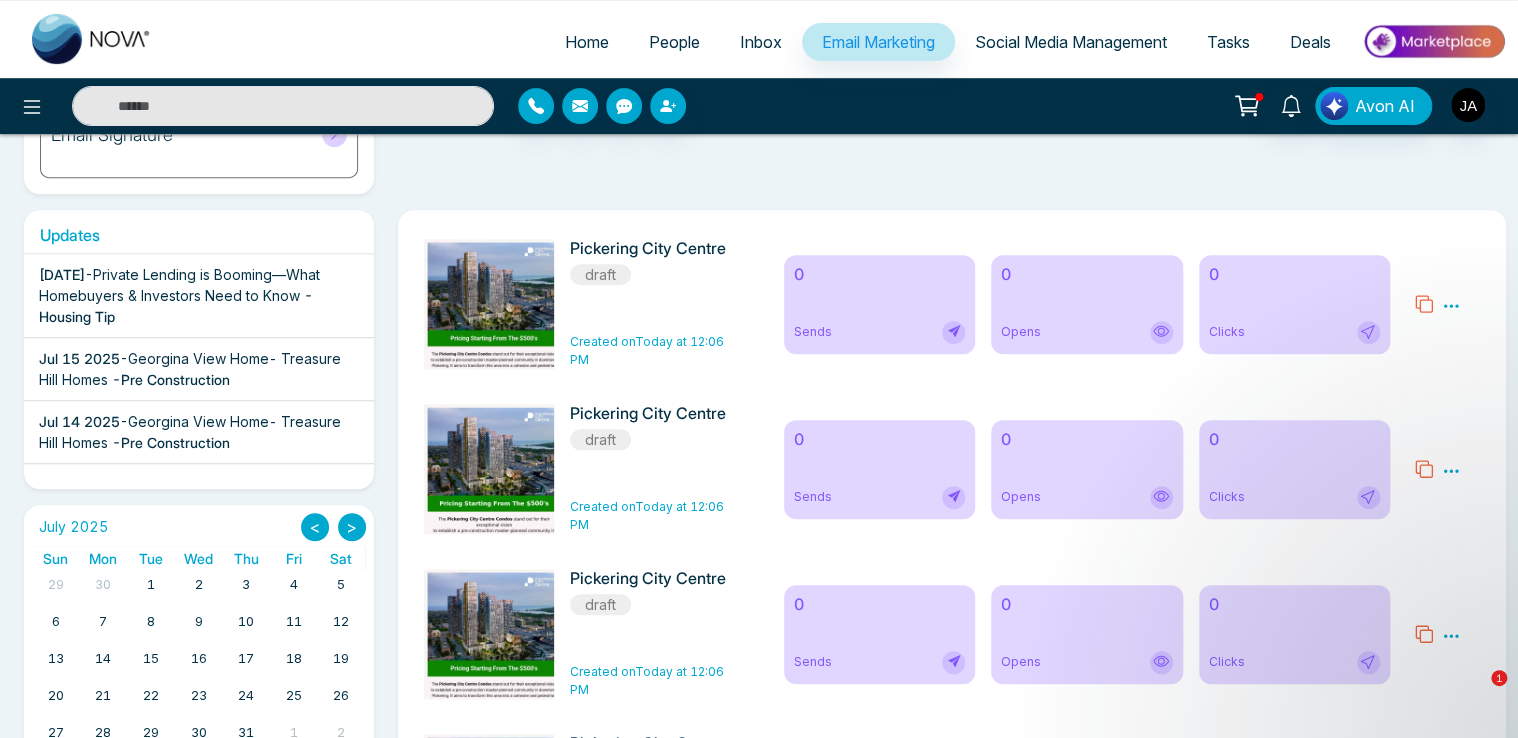 scroll, scrollTop: 205, scrollLeft: 0, axis: vertical 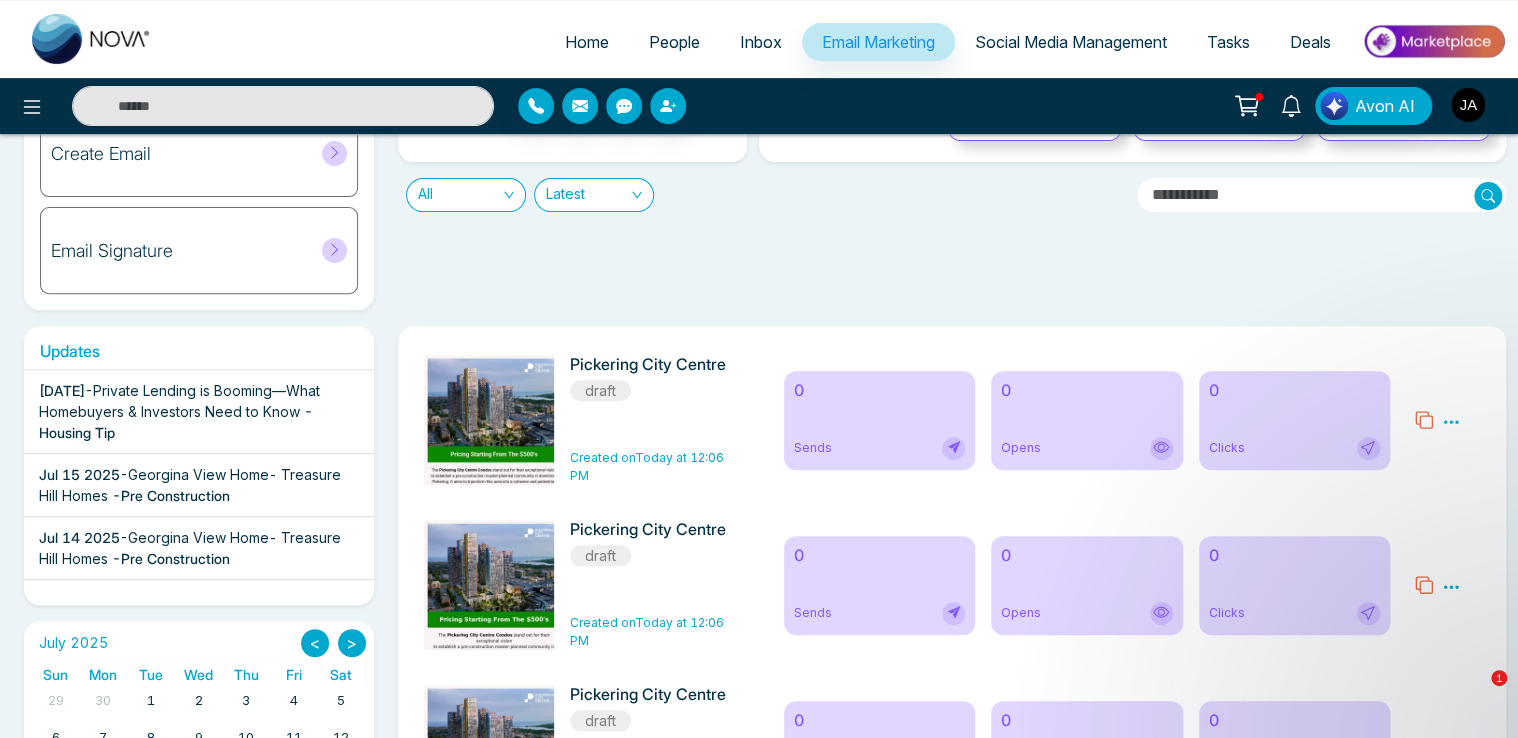 click on "People" at bounding box center (674, 42) 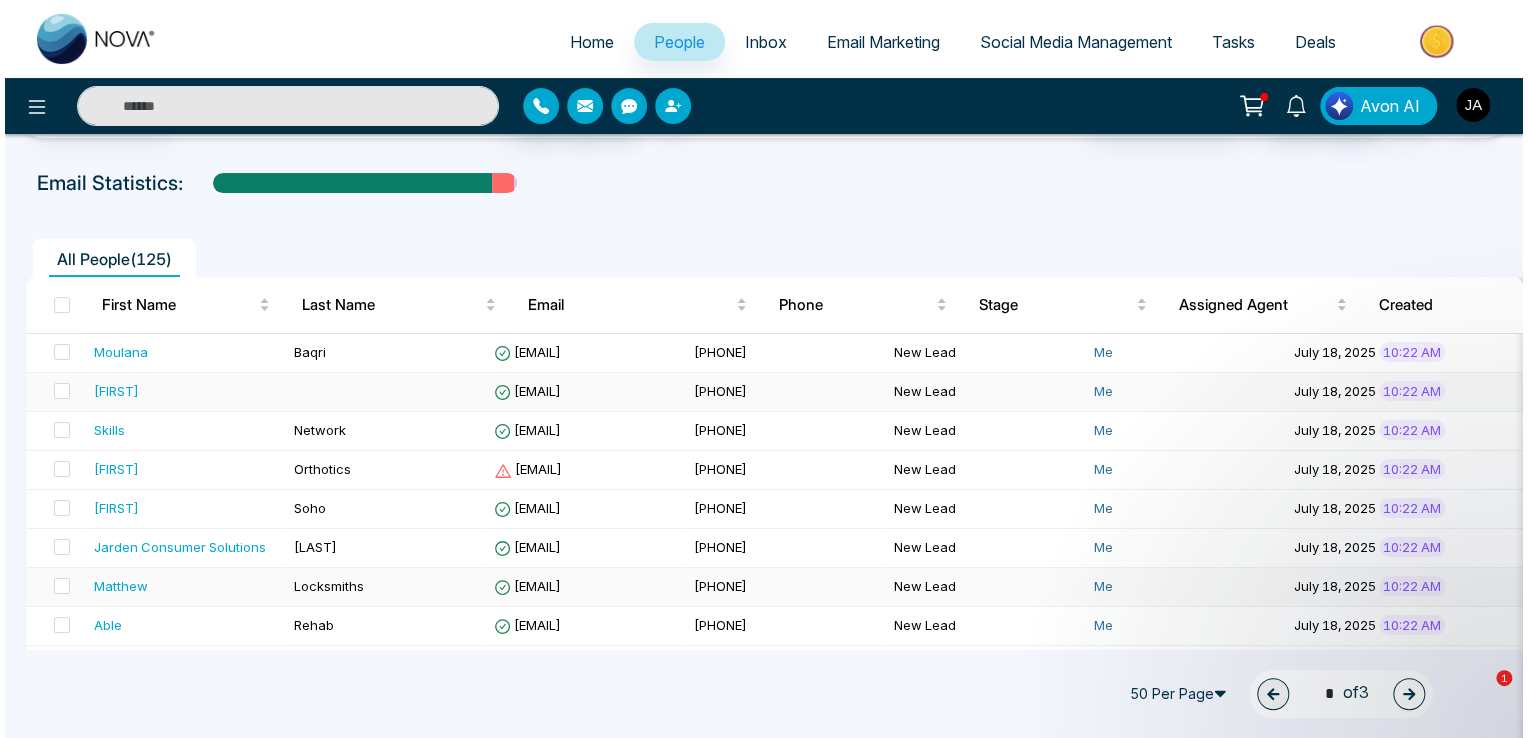 scroll, scrollTop: 0, scrollLeft: 0, axis: both 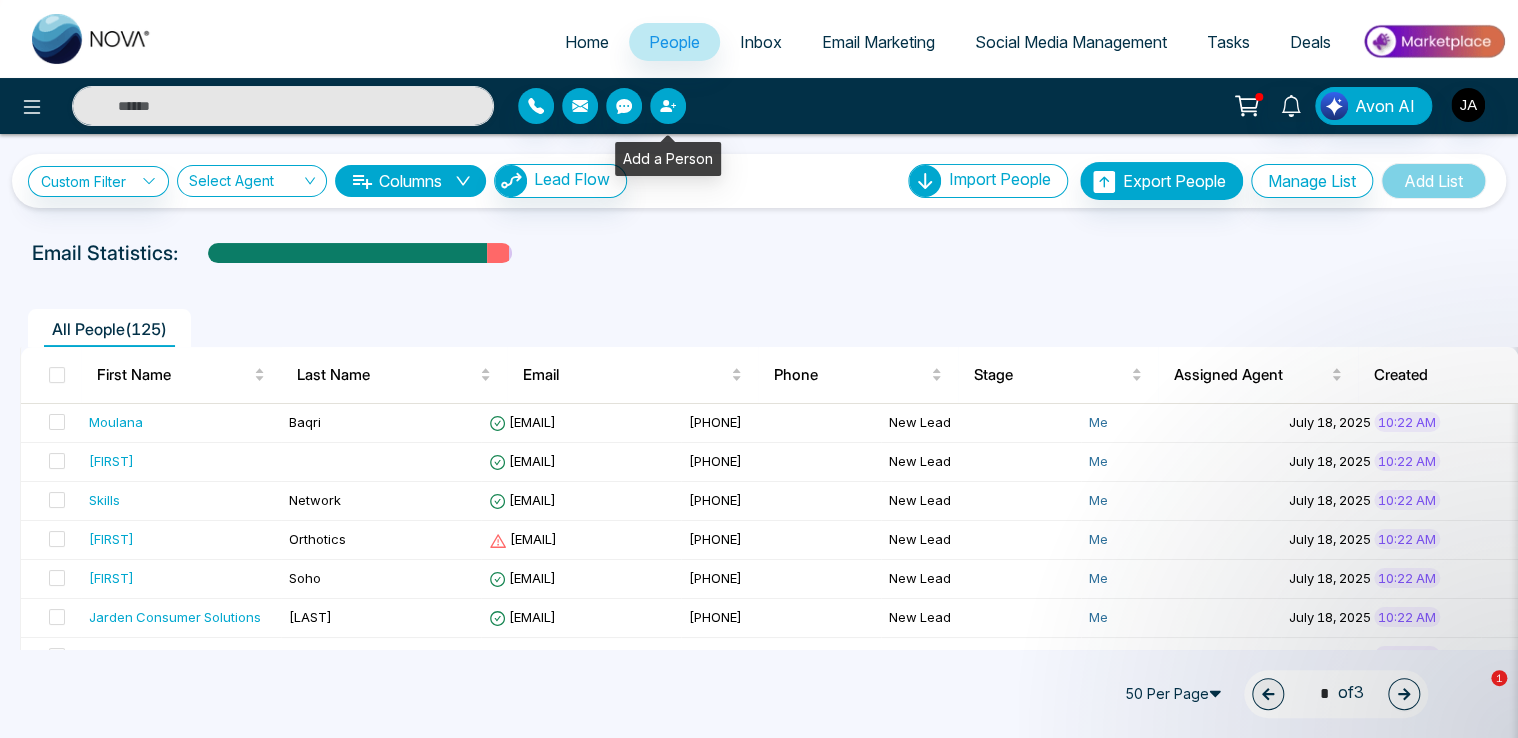 click 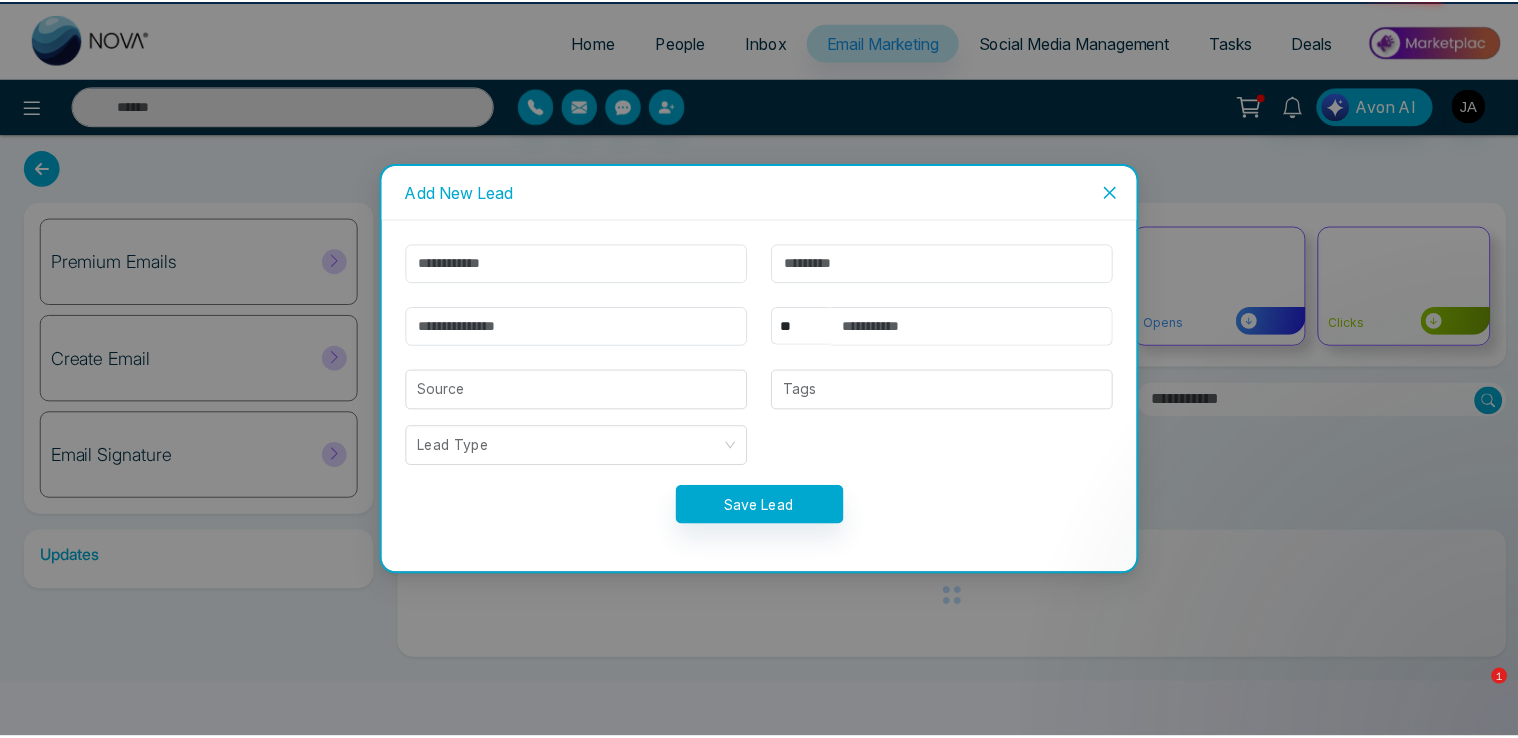 scroll, scrollTop: 0, scrollLeft: 0, axis: both 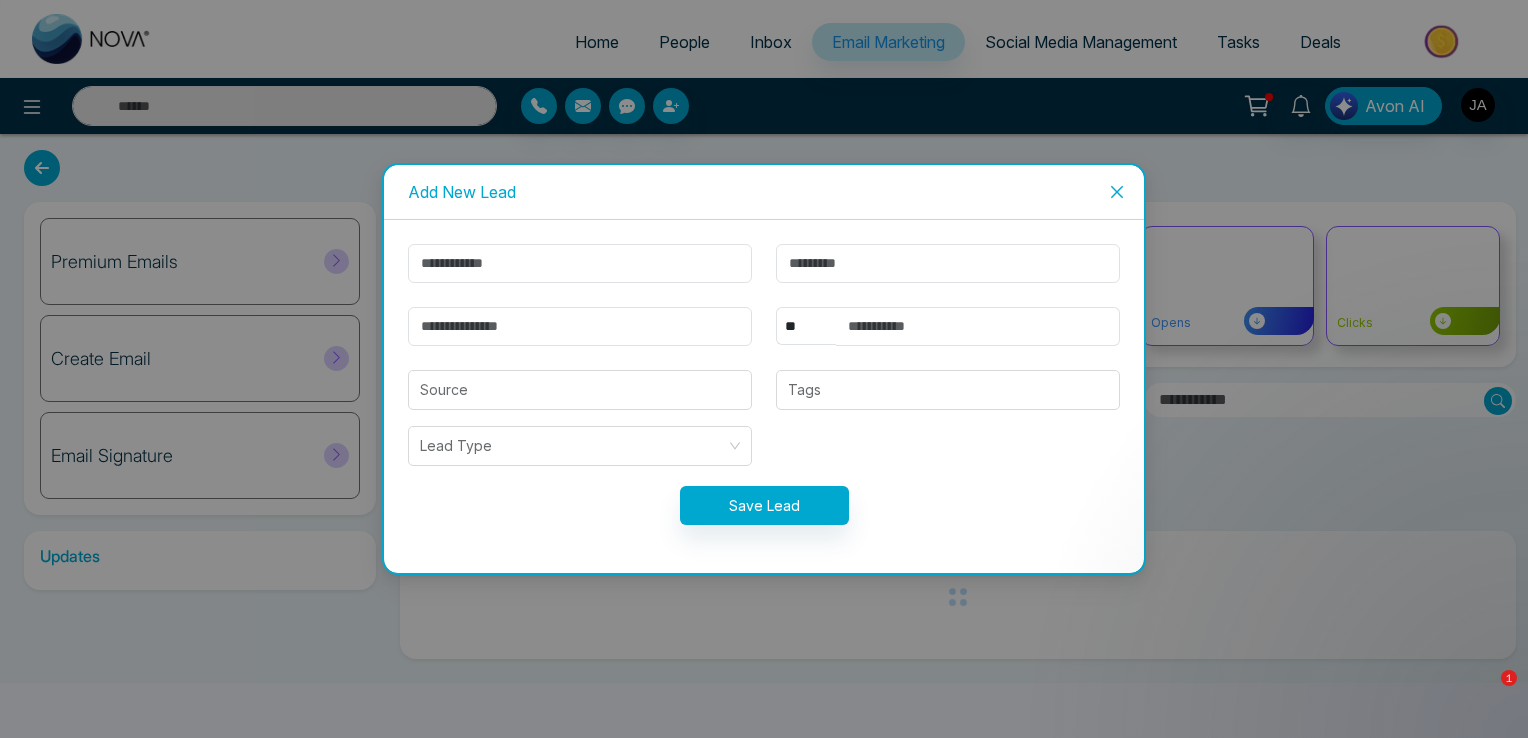 click 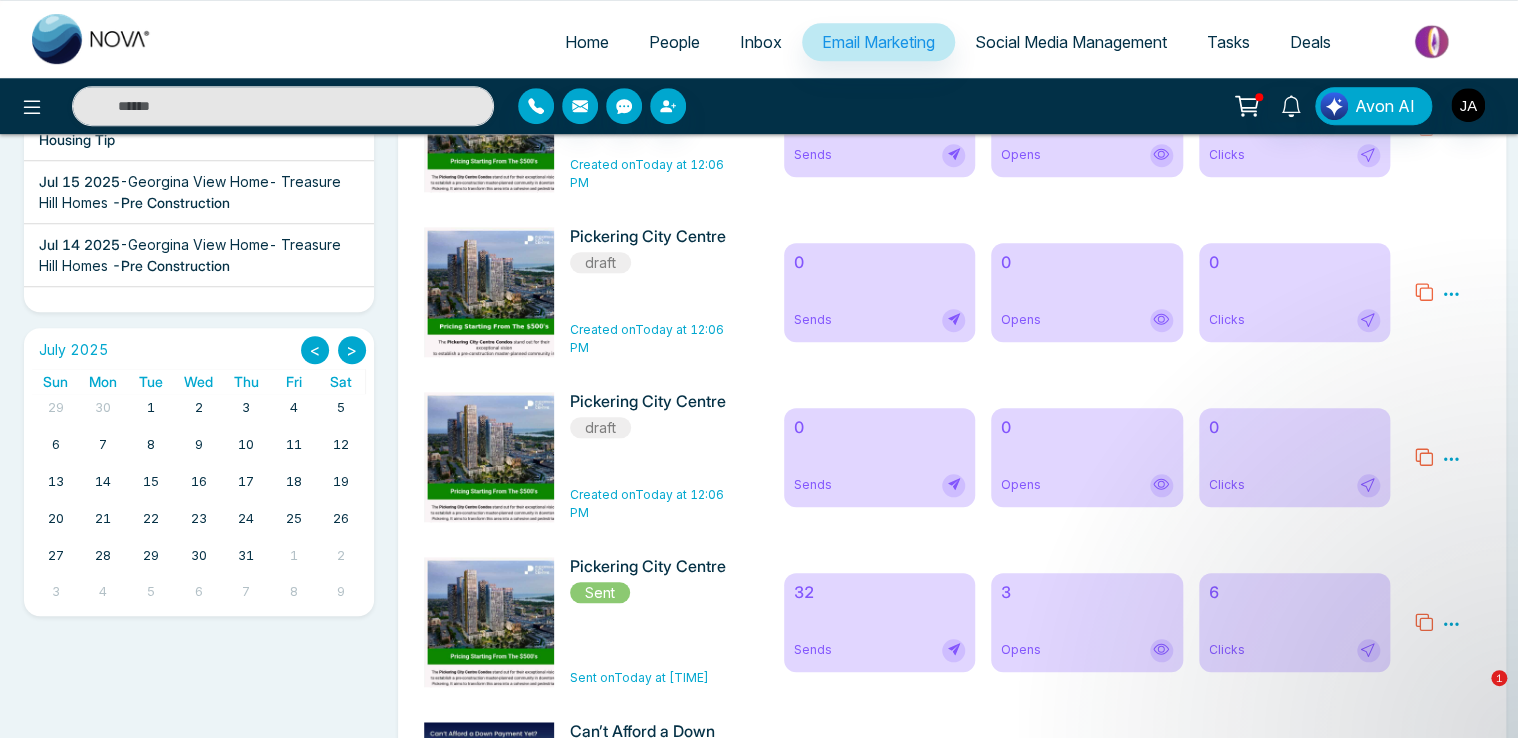 scroll, scrollTop: 500, scrollLeft: 0, axis: vertical 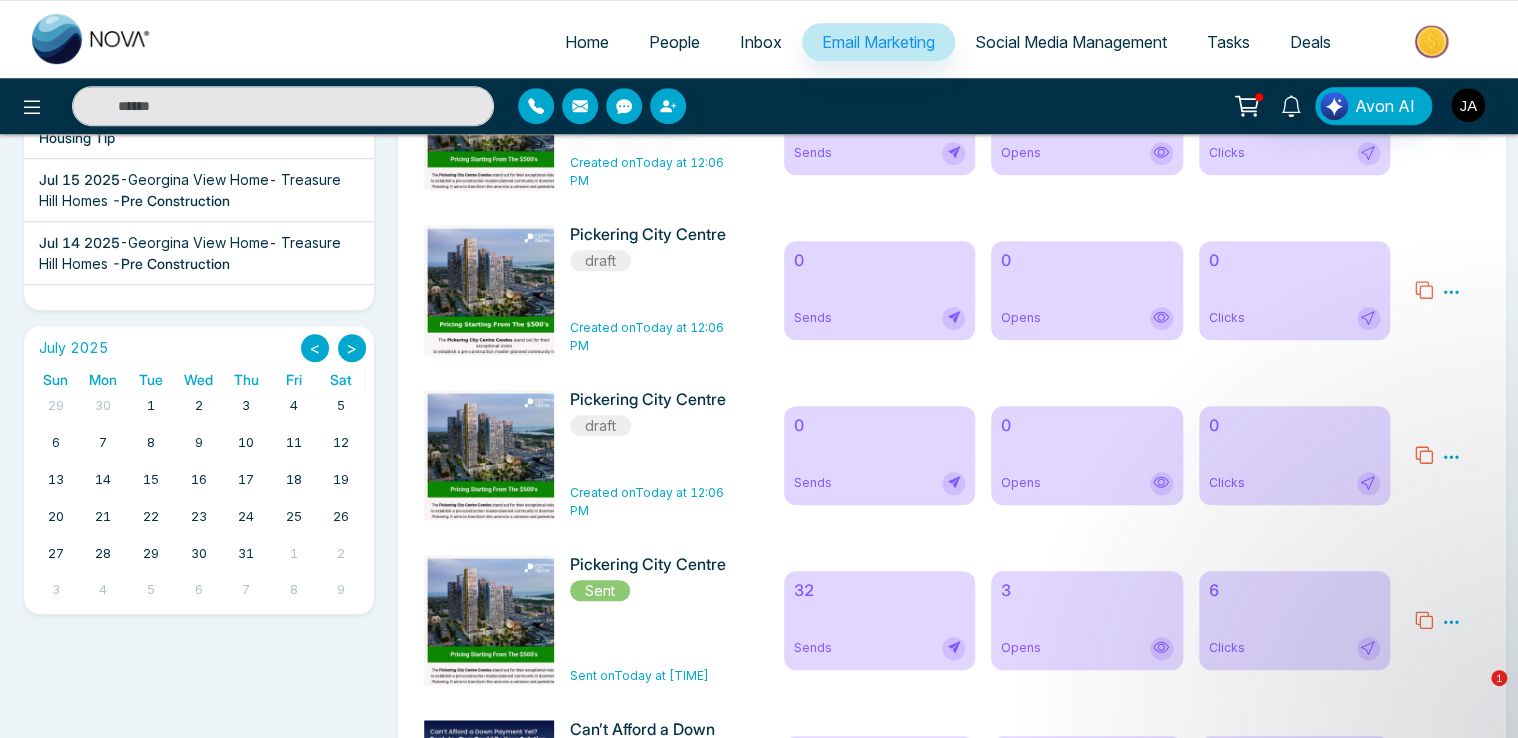 click at bounding box center (494, 1460) 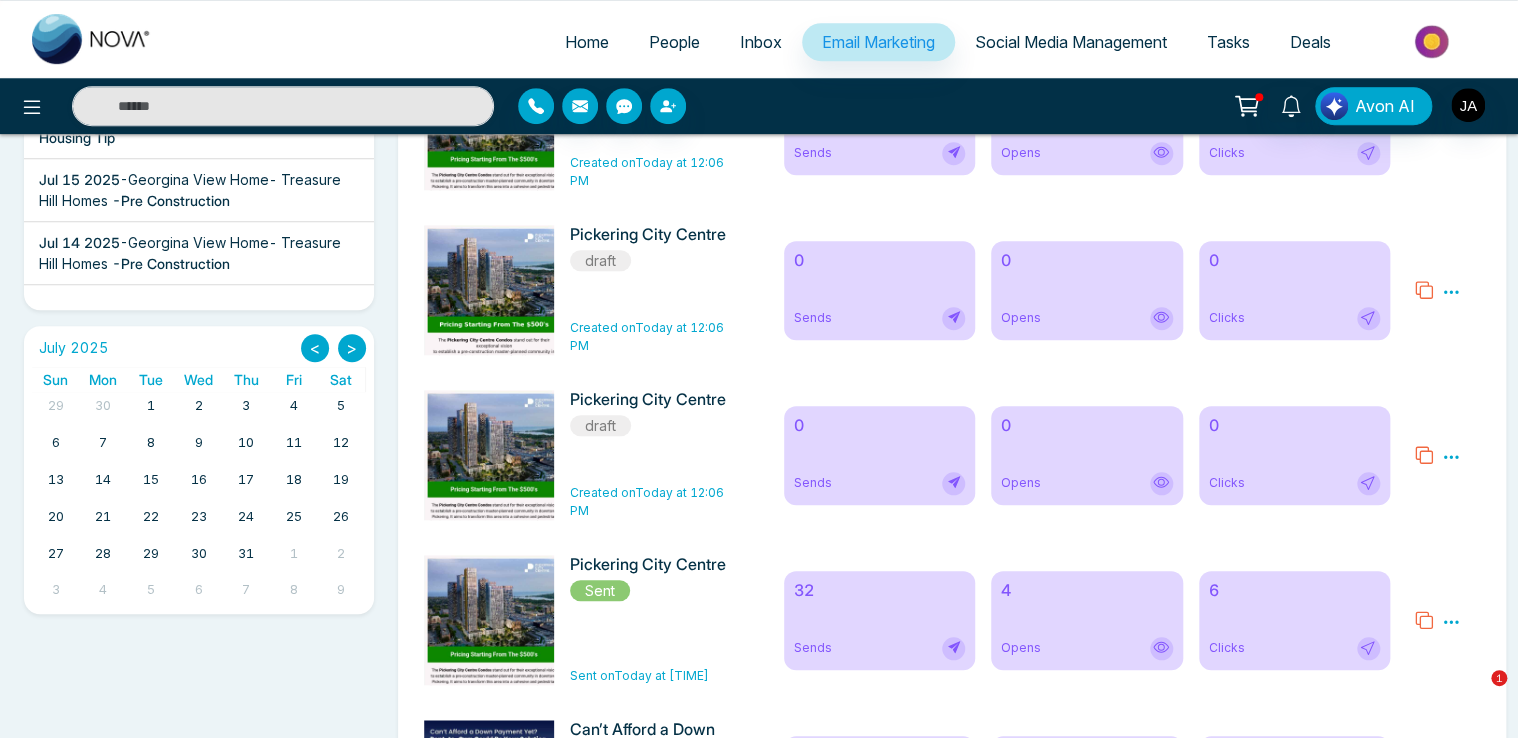 click on "Clicks" at bounding box center (1227, 648) 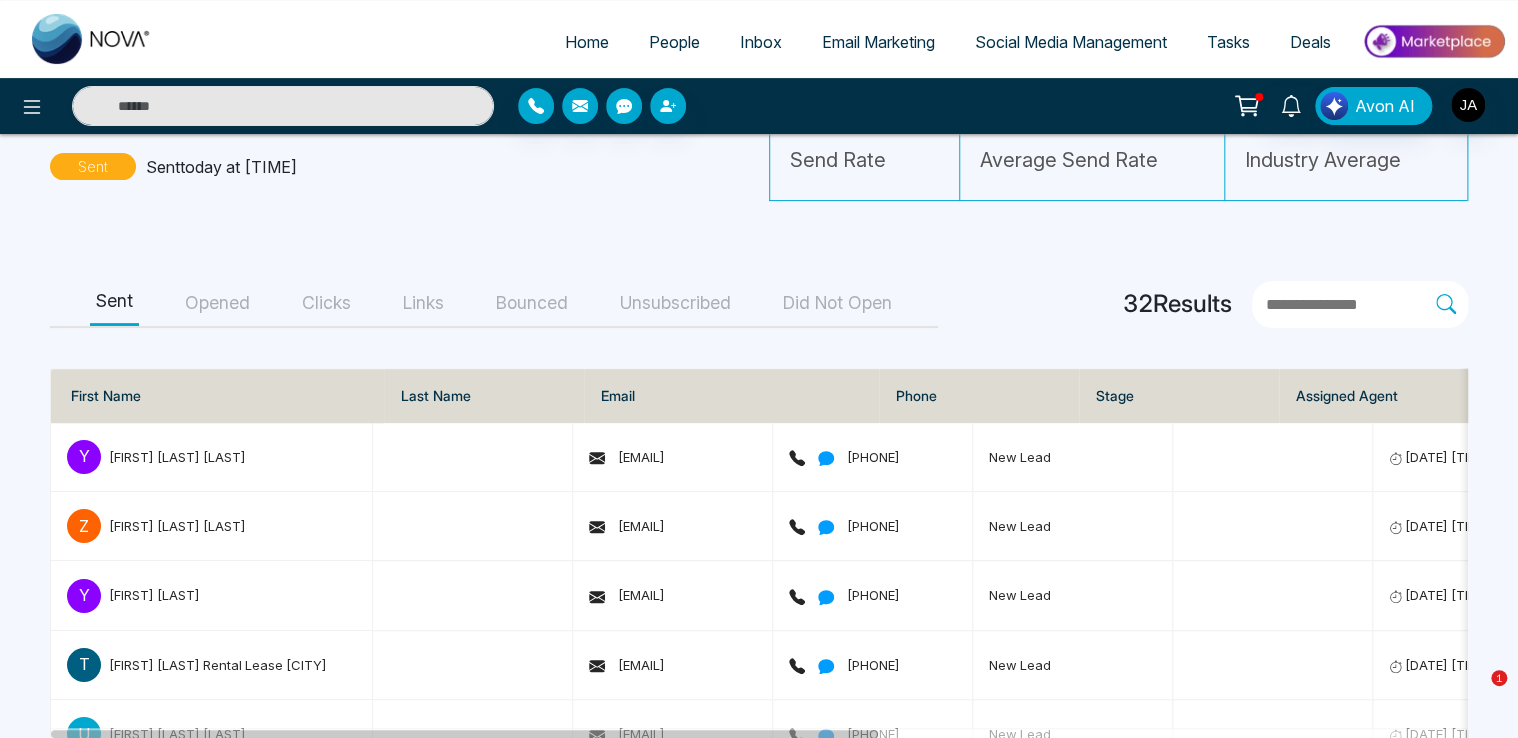 scroll, scrollTop: 87, scrollLeft: 0, axis: vertical 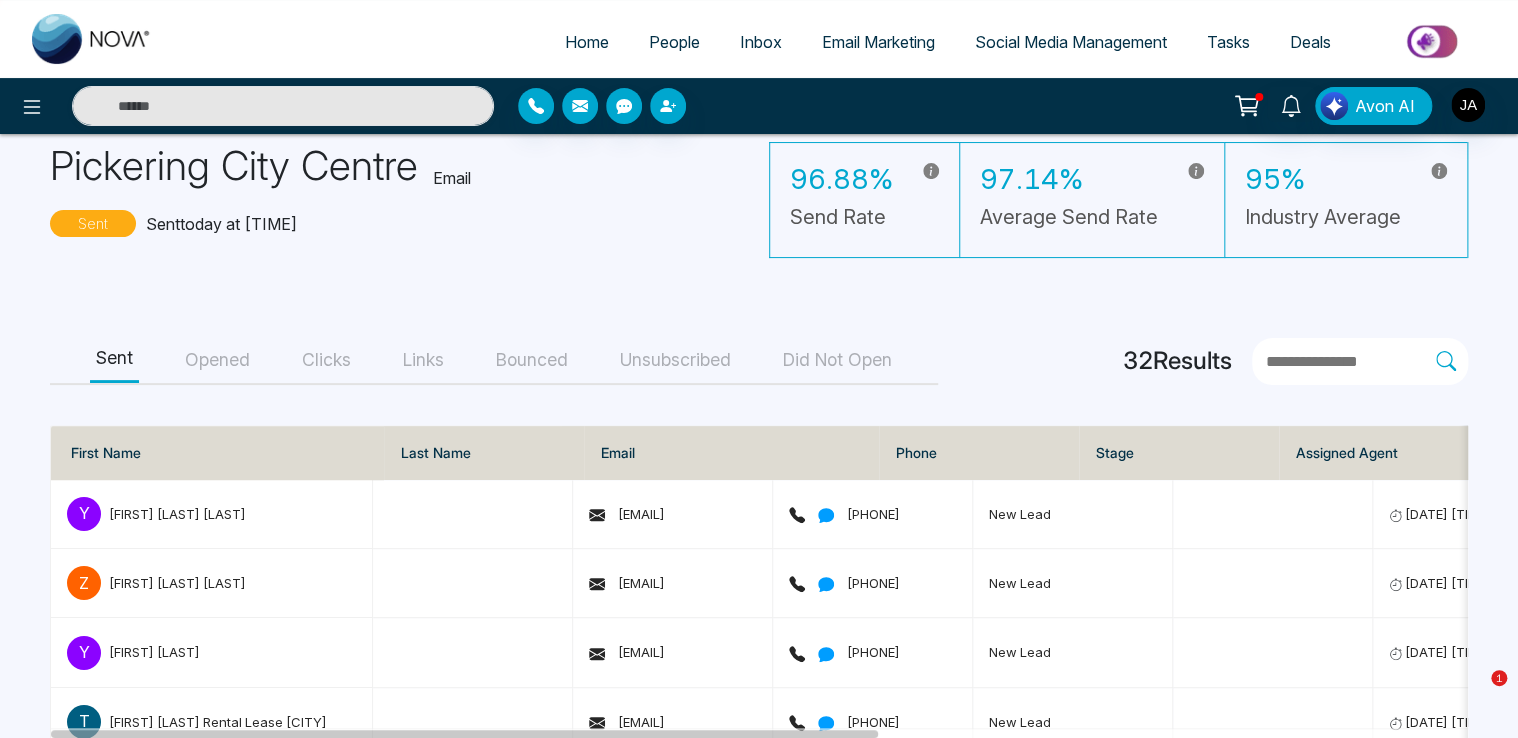 click on "Opened" at bounding box center [217, 360] 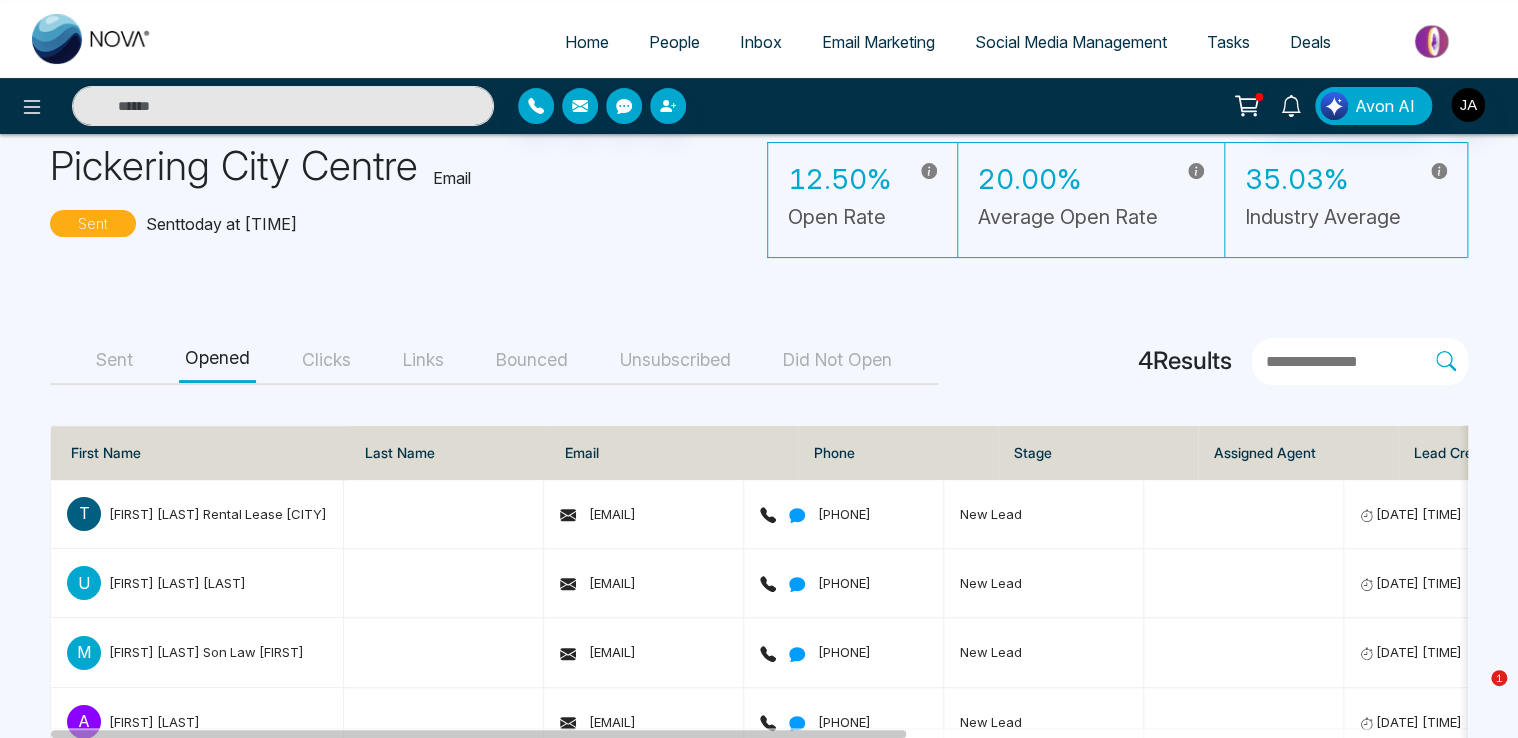 click on "Clicks" at bounding box center [326, 360] 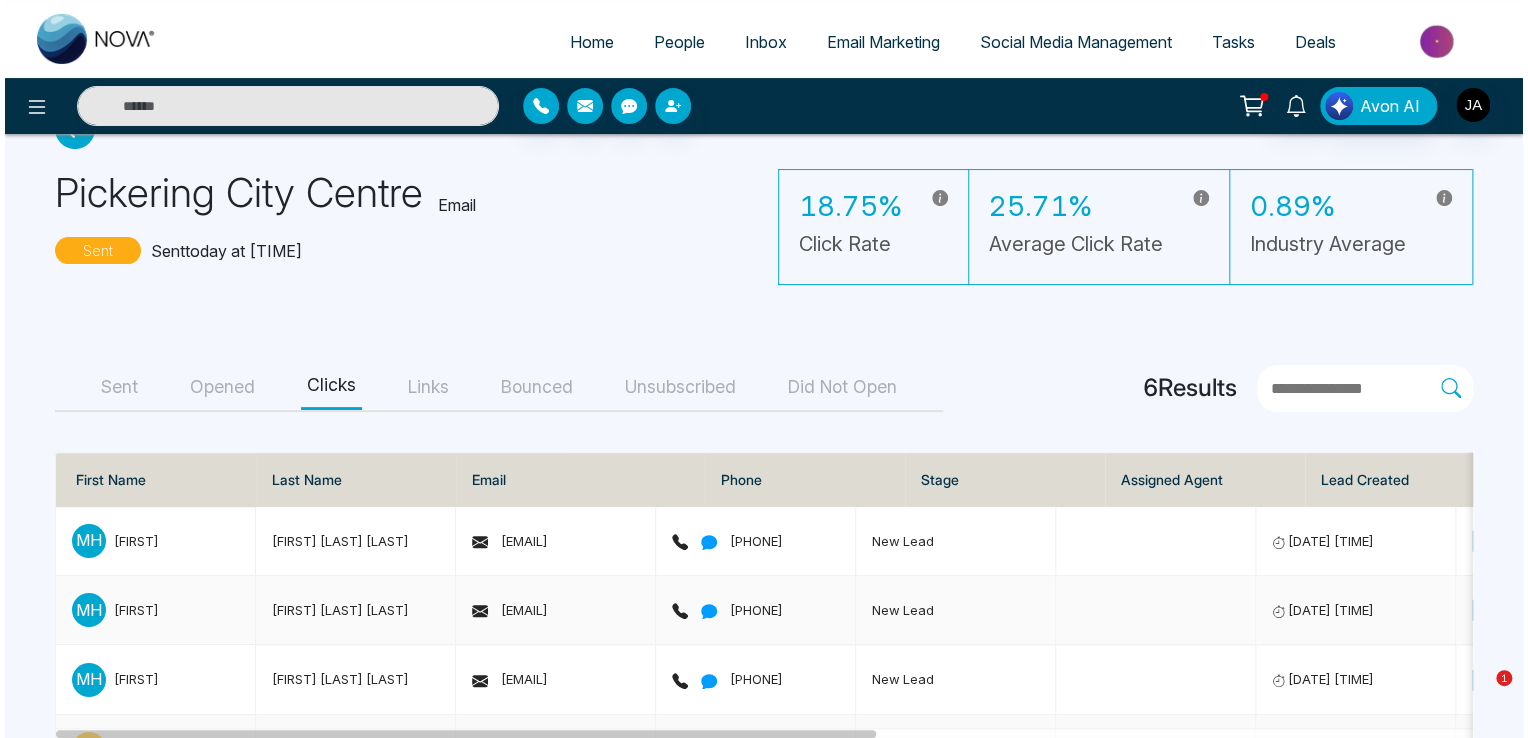 scroll, scrollTop: 0, scrollLeft: 0, axis: both 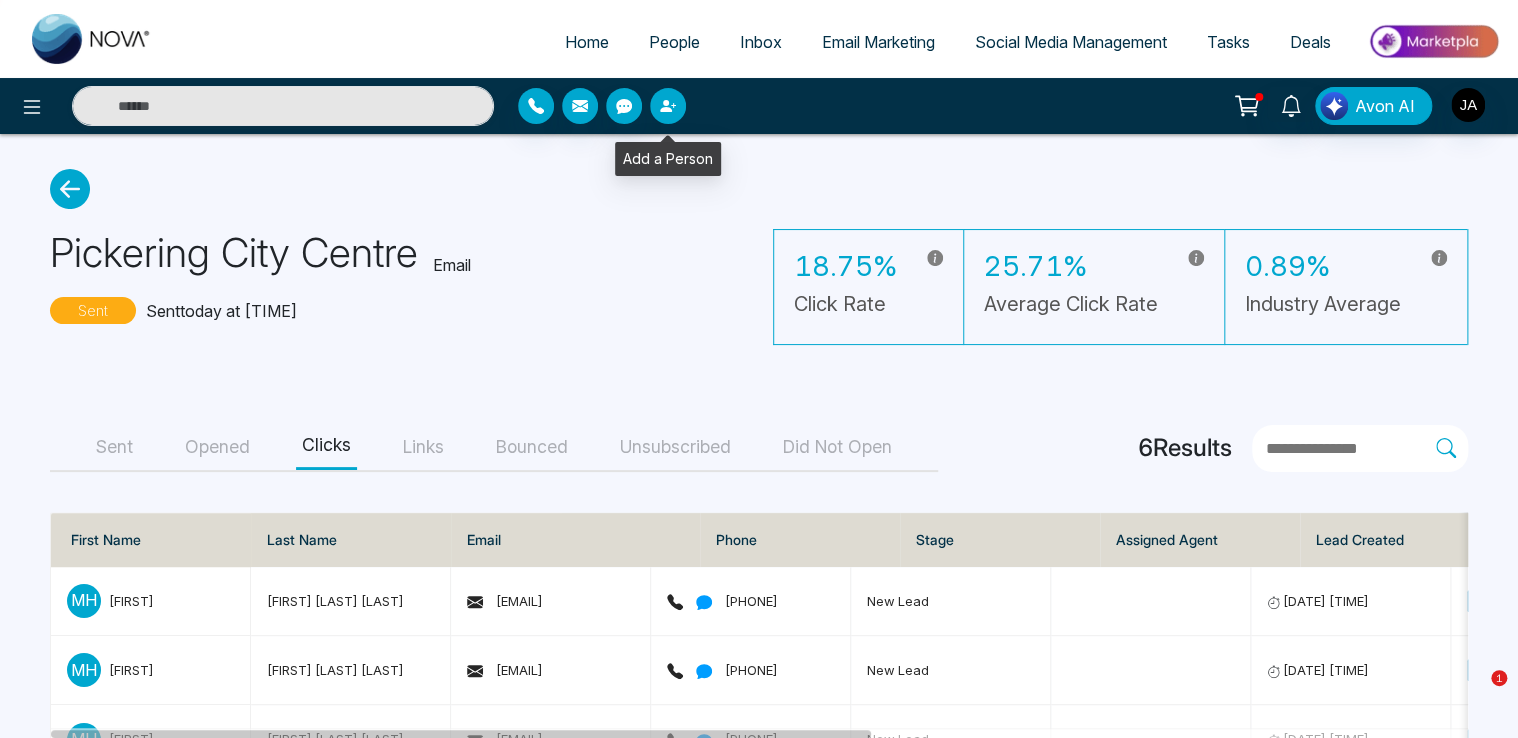 click 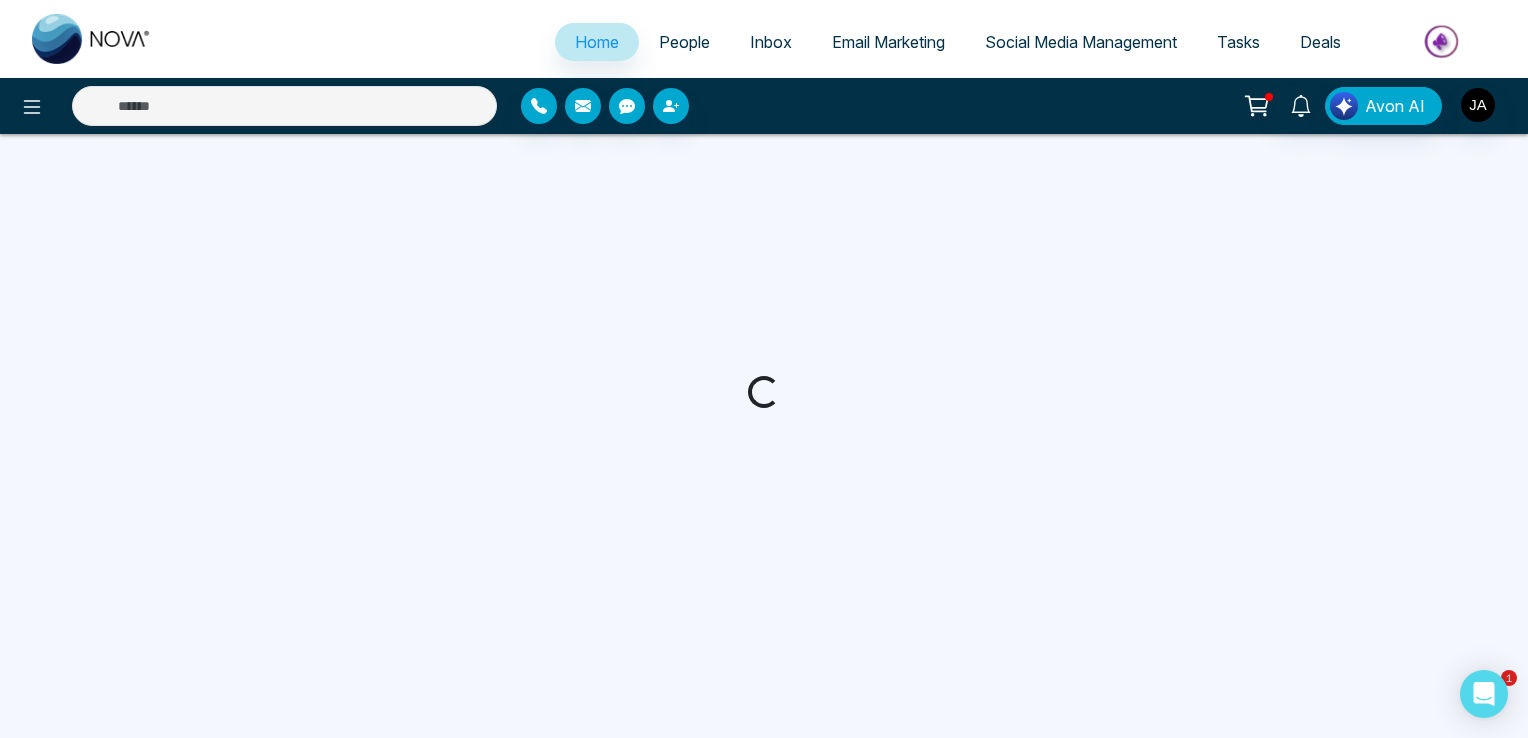 select on "*" 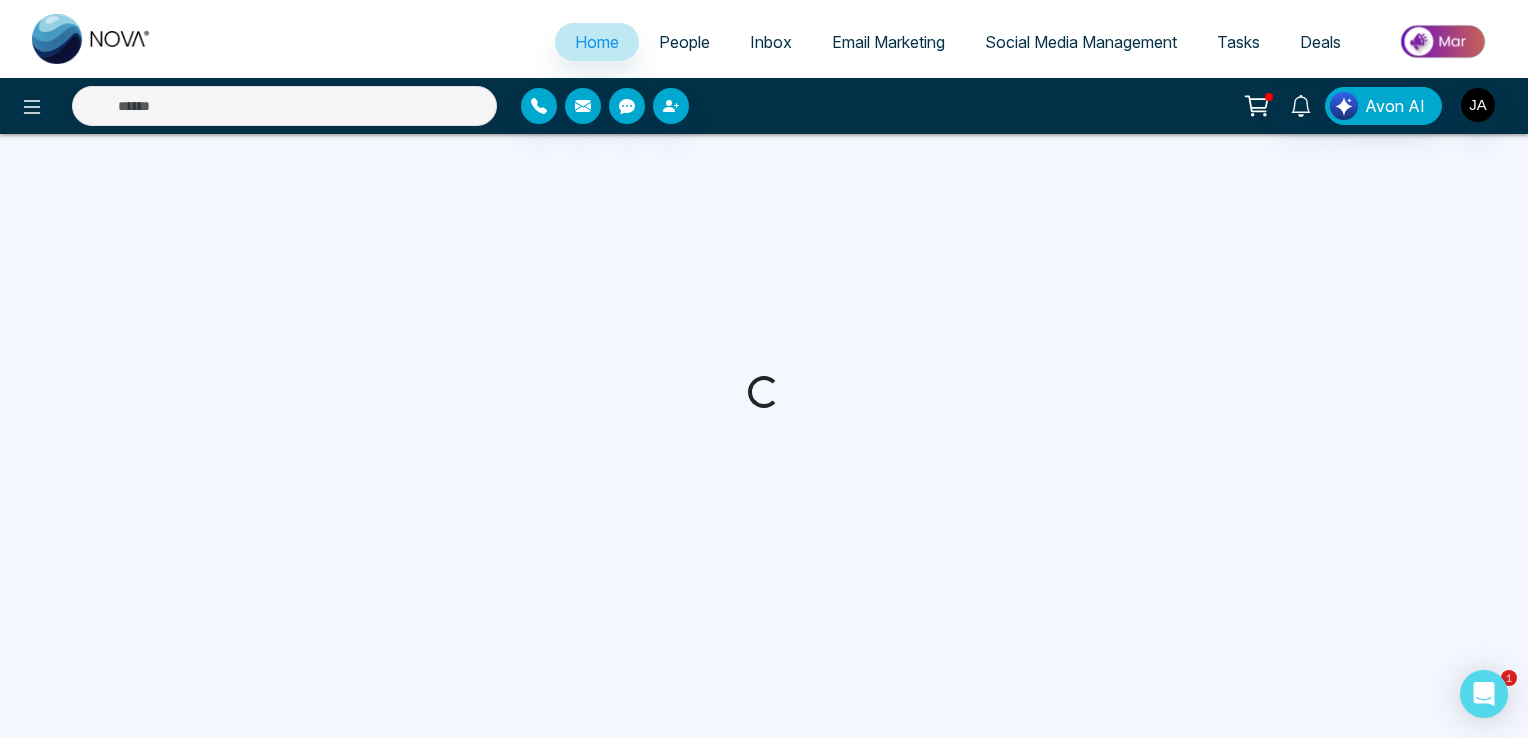 select on "*" 